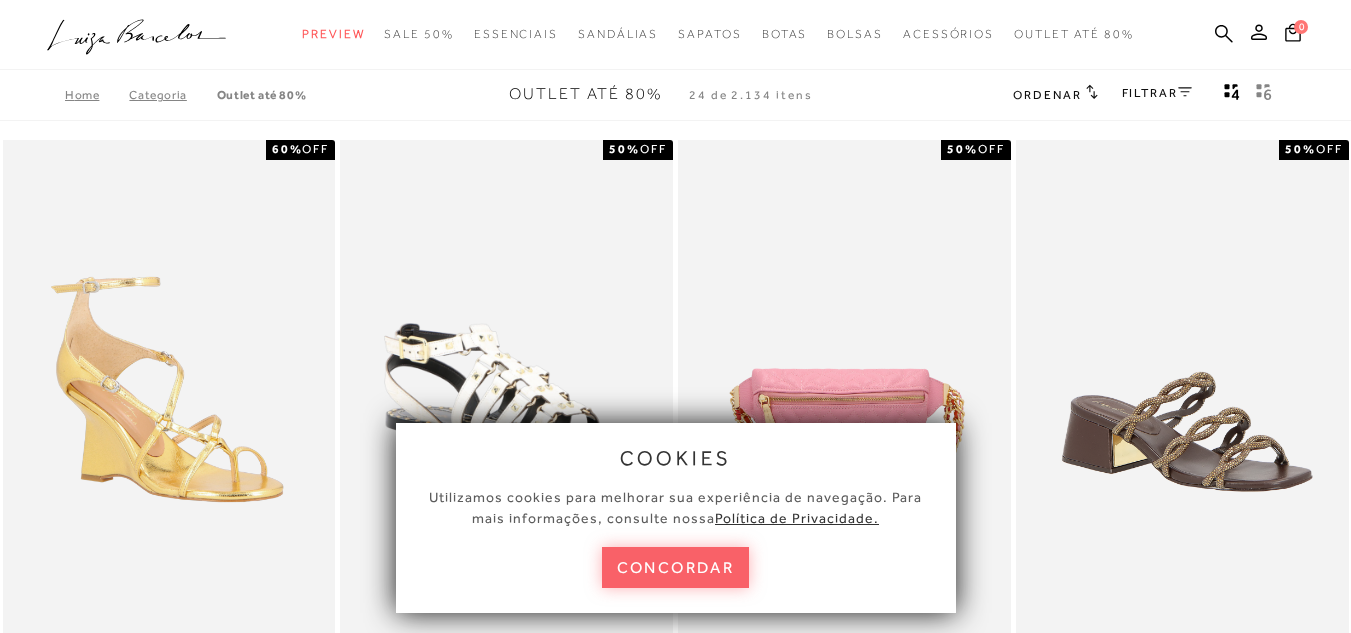 scroll, scrollTop: 0, scrollLeft: 0, axis: both 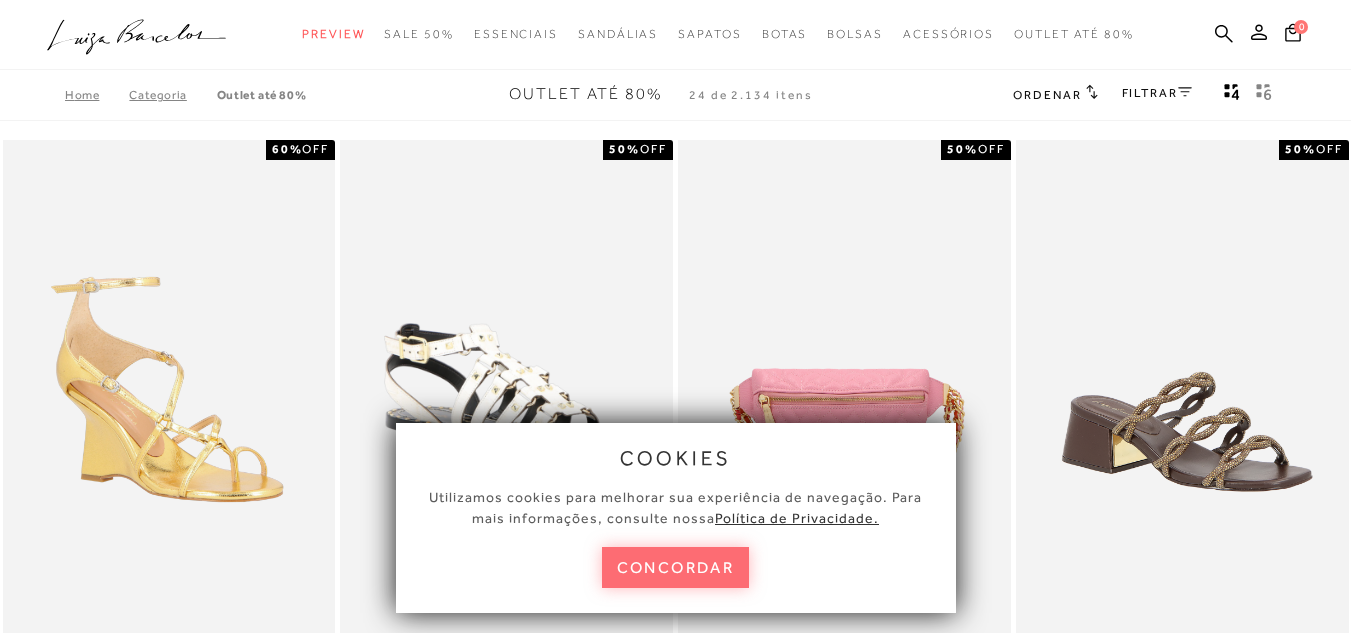 click on "concordar" at bounding box center (676, 567) 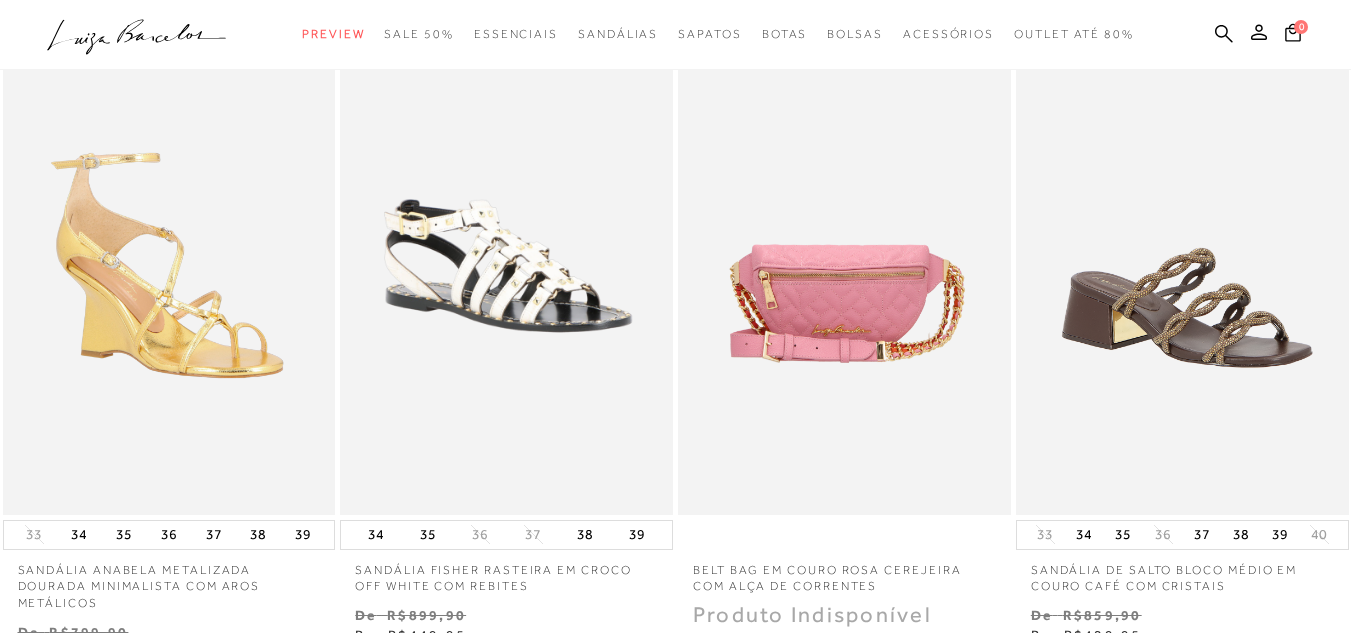 scroll, scrollTop: 0, scrollLeft: 0, axis: both 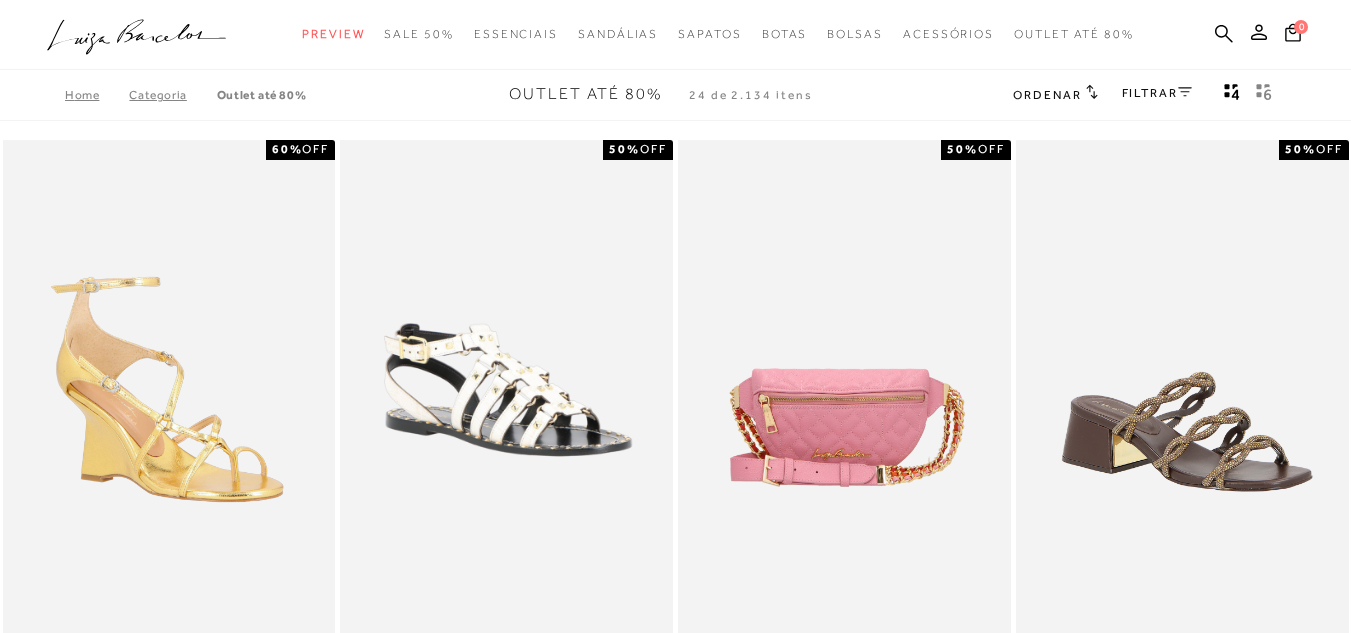 click on "FILTRAR" at bounding box center [1157, 93] 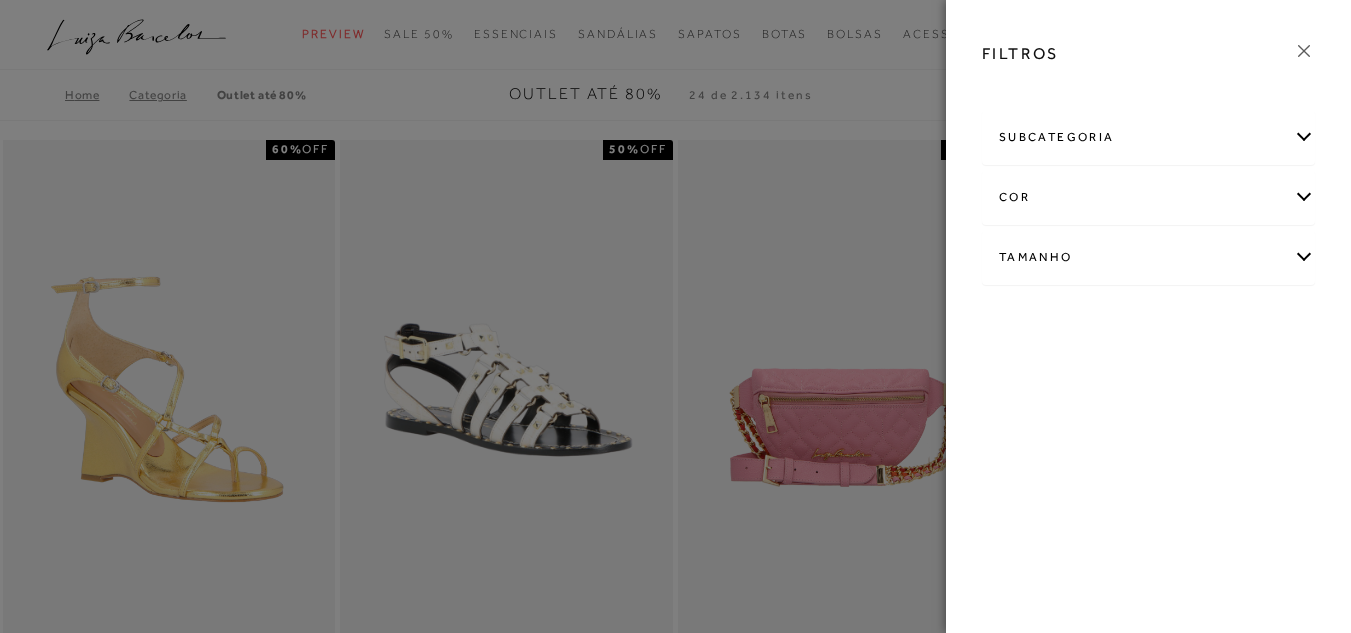 click on "Tamanho" at bounding box center (1148, 257) 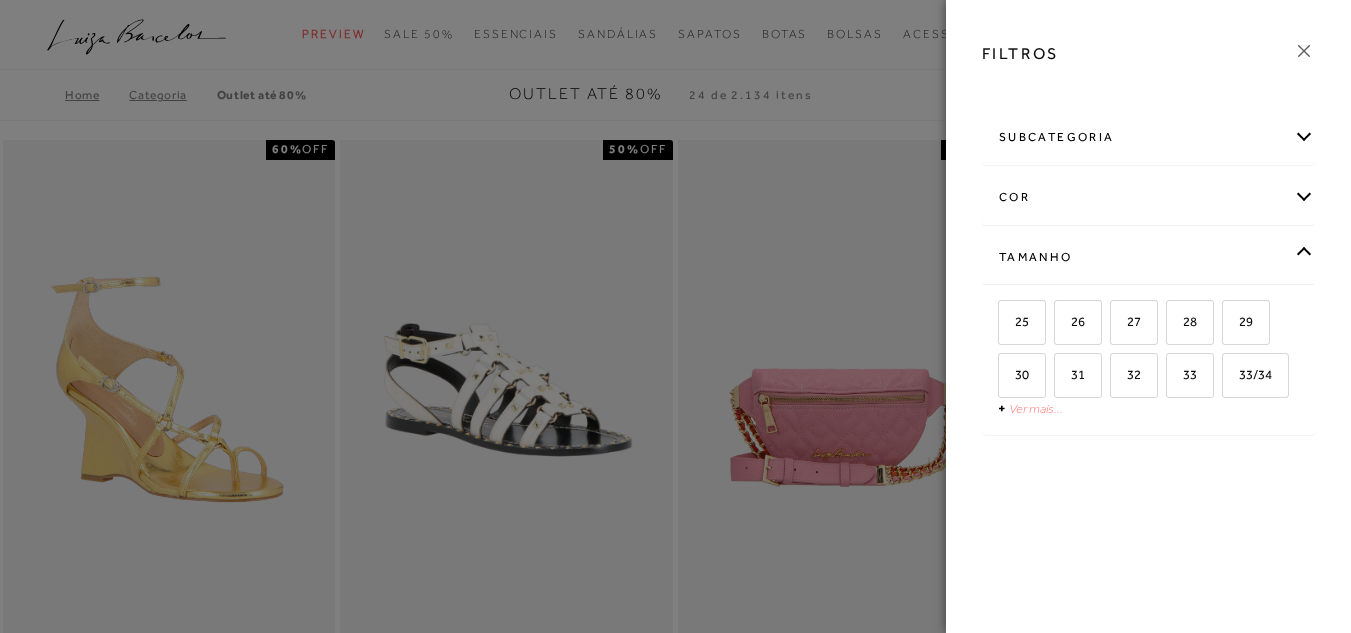 click on "Ver mais..." at bounding box center [1036, 408] 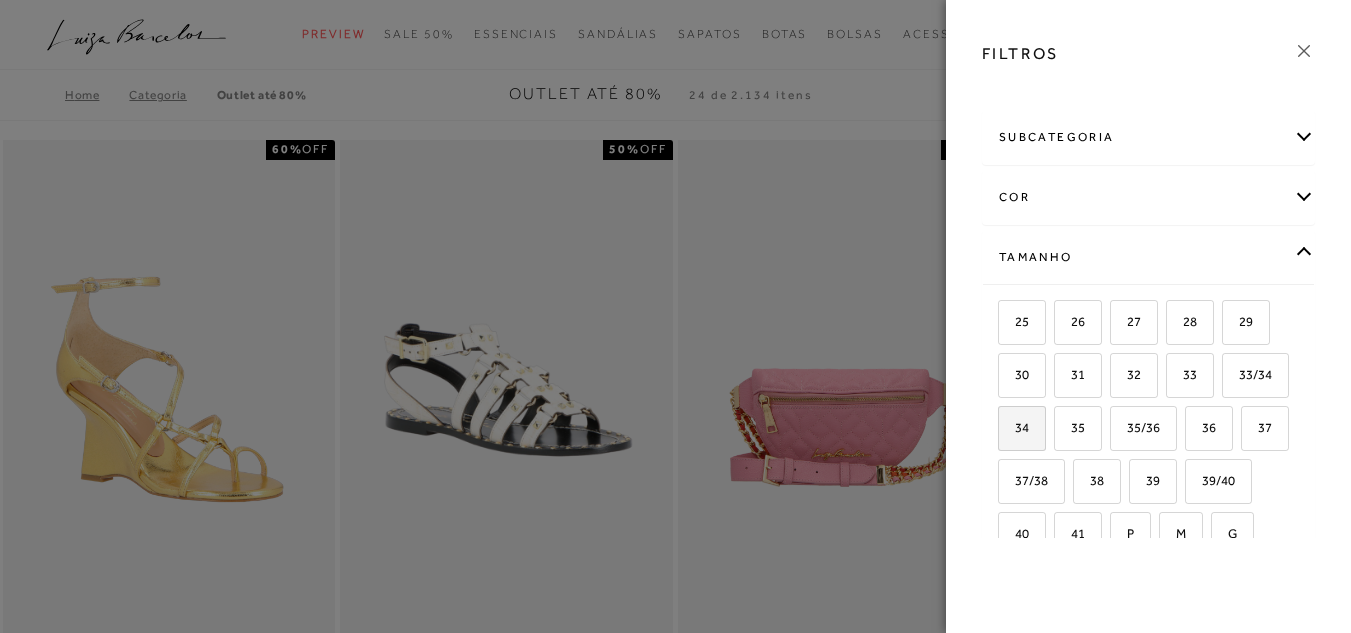 click on "34" at bounding box center [1022, 428] 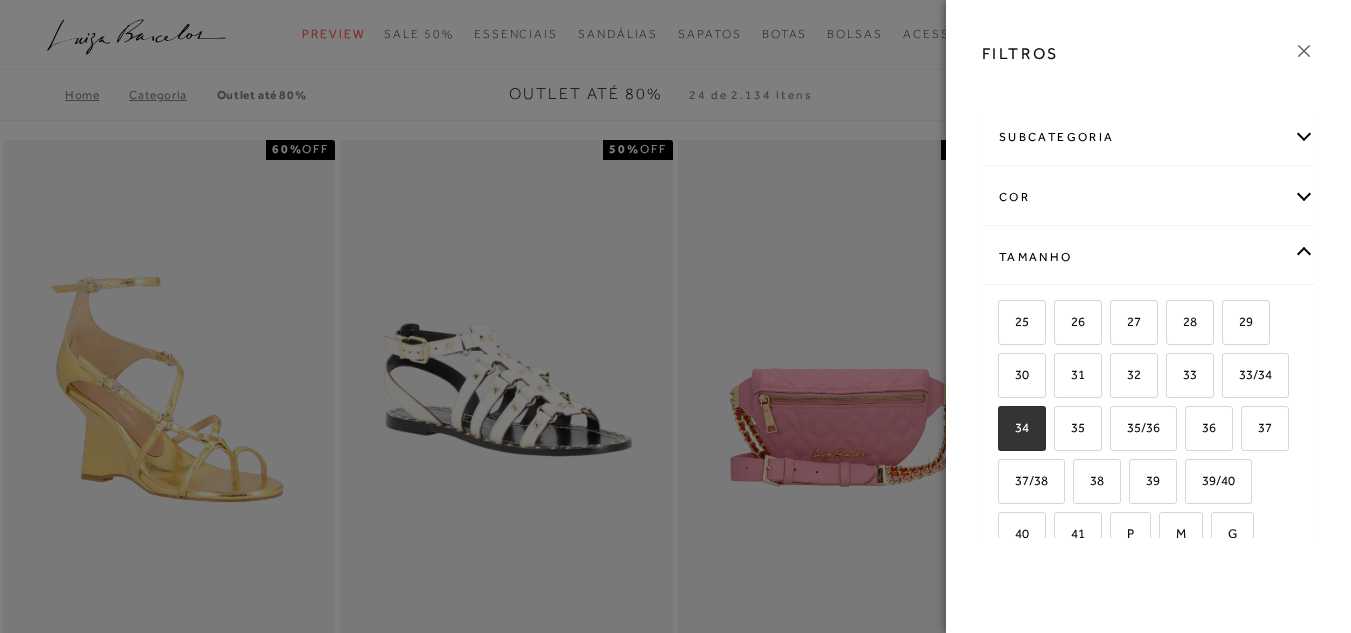 checkbox on "true" 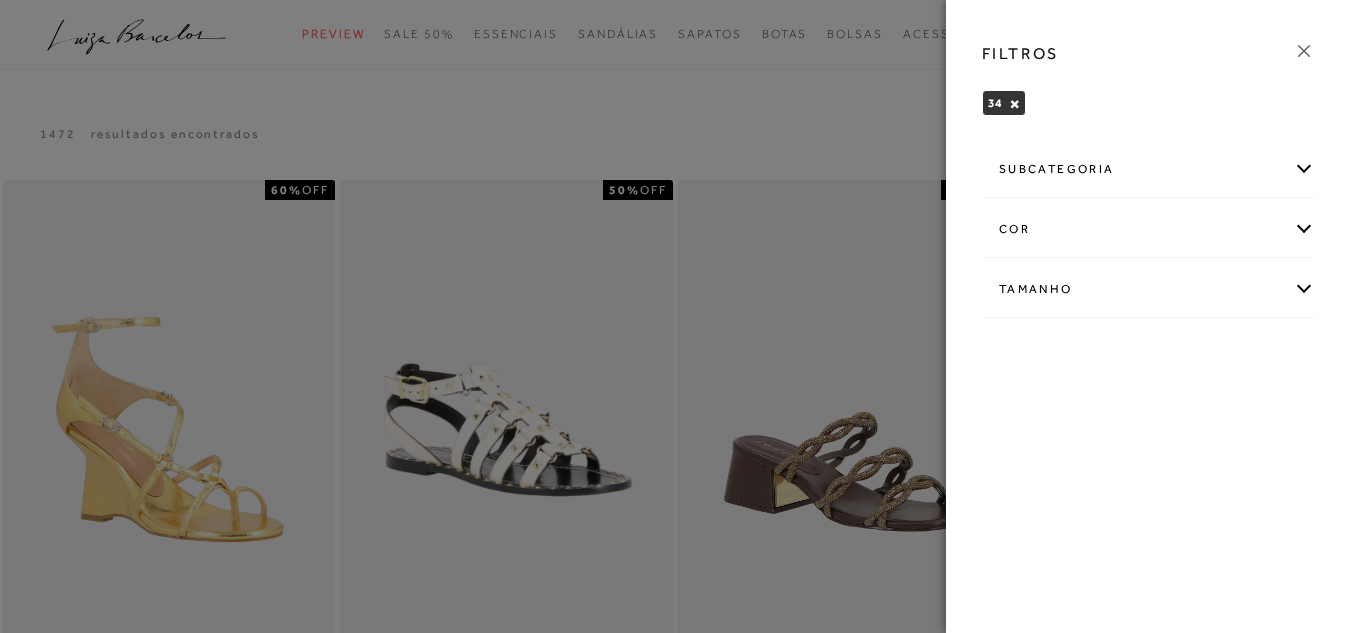 click at bounding box center (675, 316) 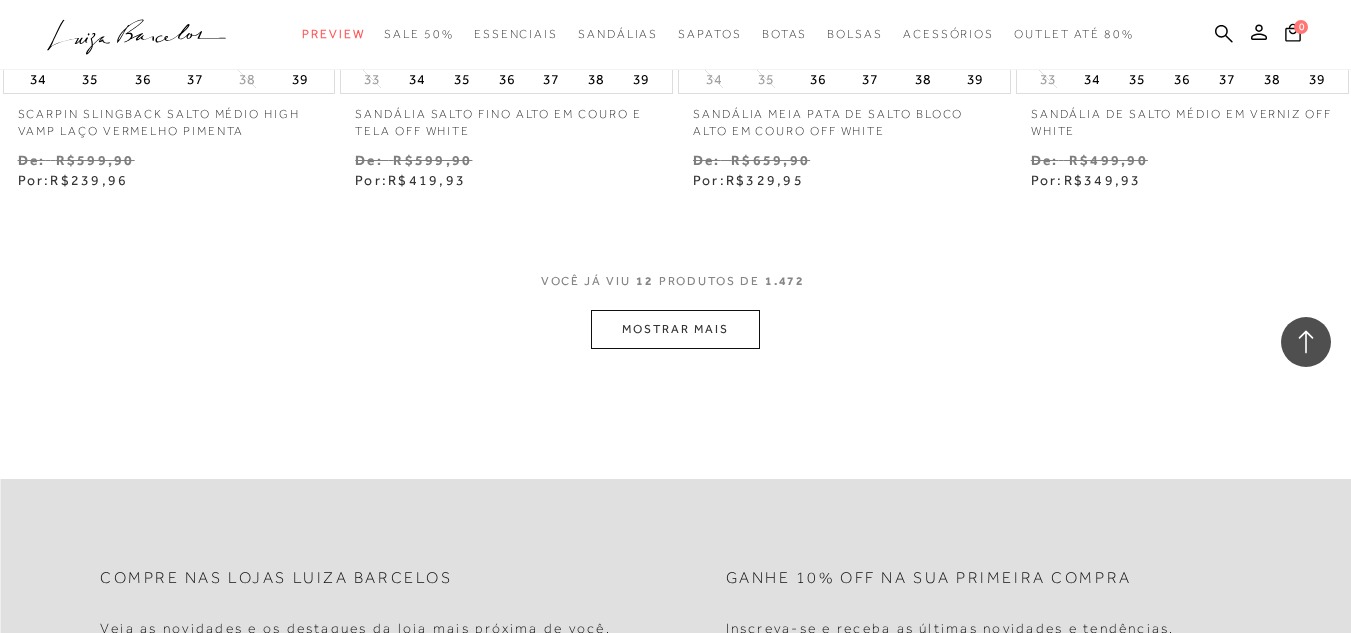 scroll, scrollTop: 1918, scrollLeft: 0, axis: vertical 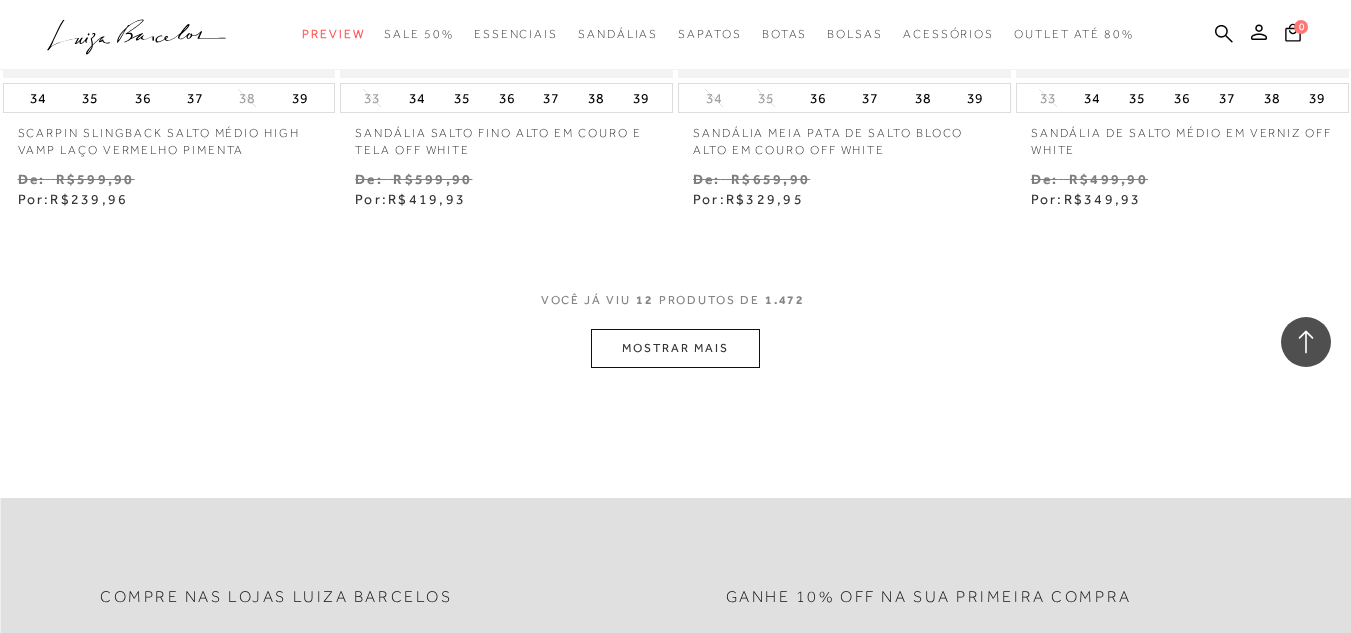 click on "MOSTRAR MAIS" at bounding box center (675, 348) 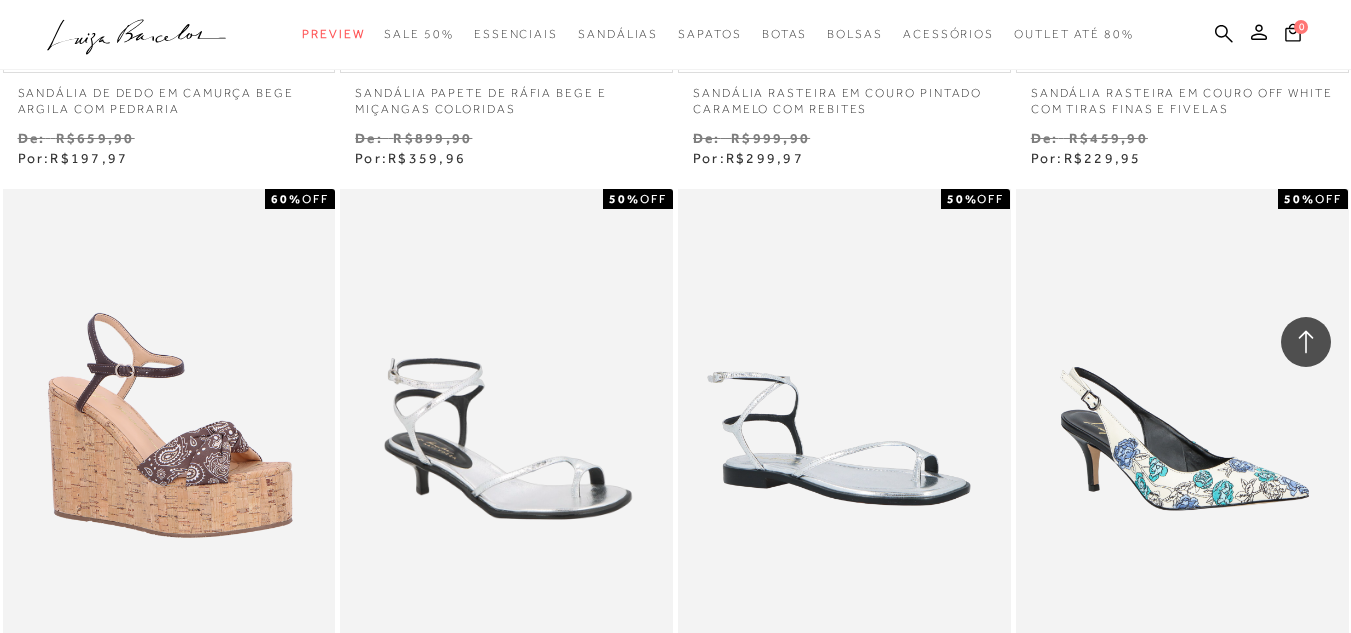 scroll, scrollTop: 3518, scrollLeft: 0, axis: vertical 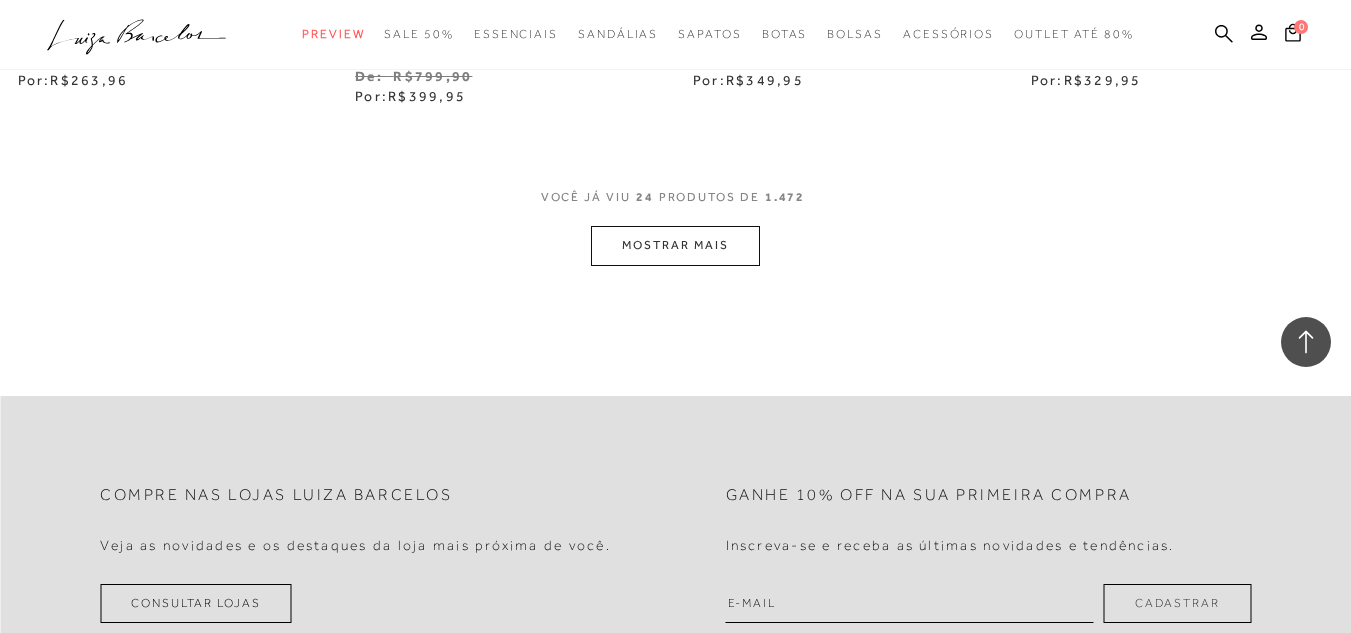 click on "MOSTRAR MAIS" at bounding box center (675, 245) 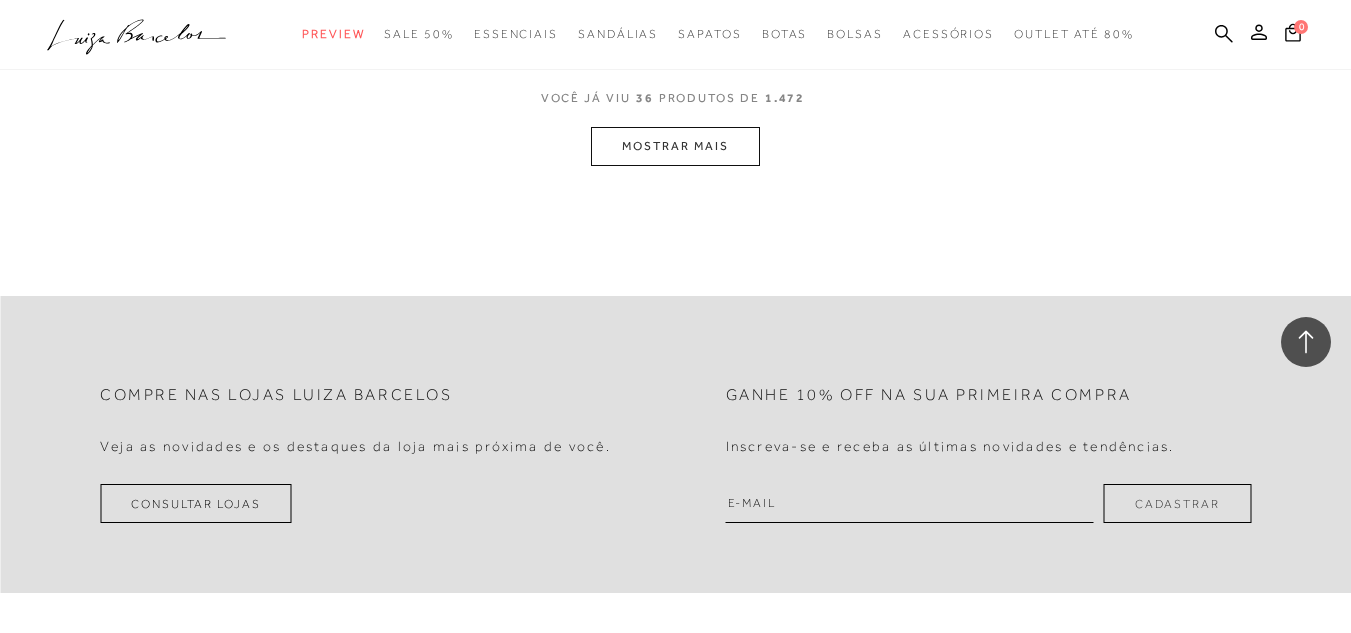 scroll, scrollTop: 5836, scrollLeft: 0, axis: vertical 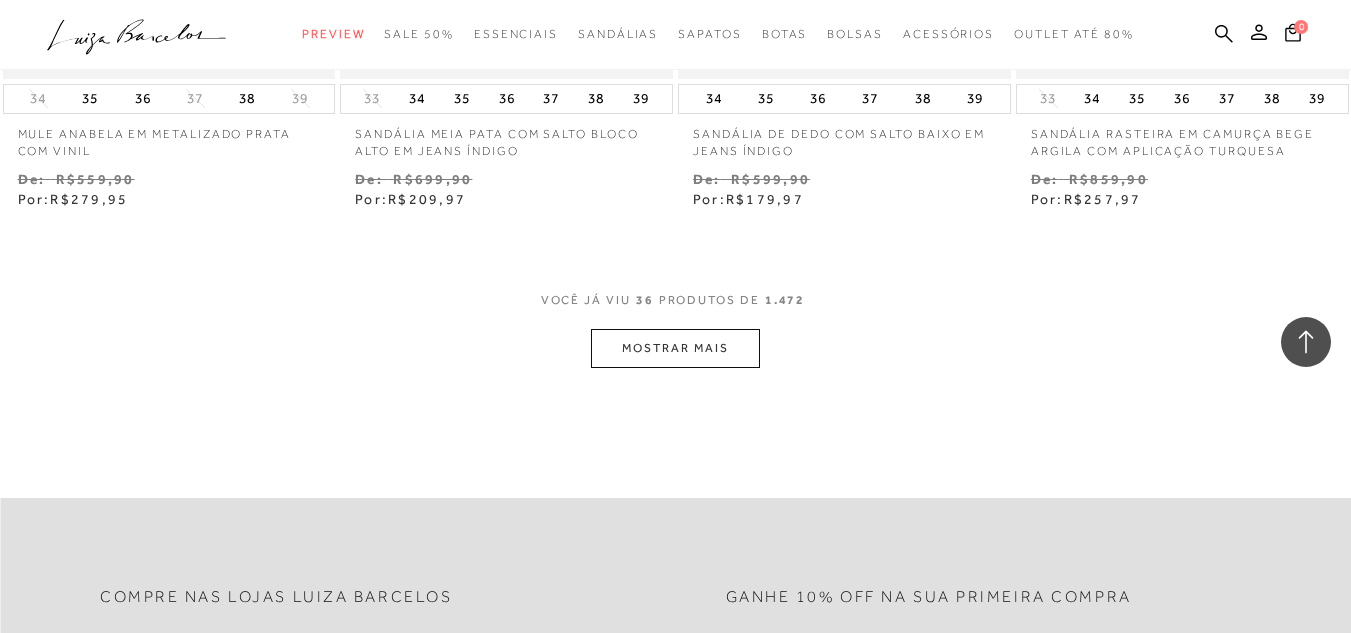 click on "MOSTRAR MAIS" at bounding box center [675, 348] 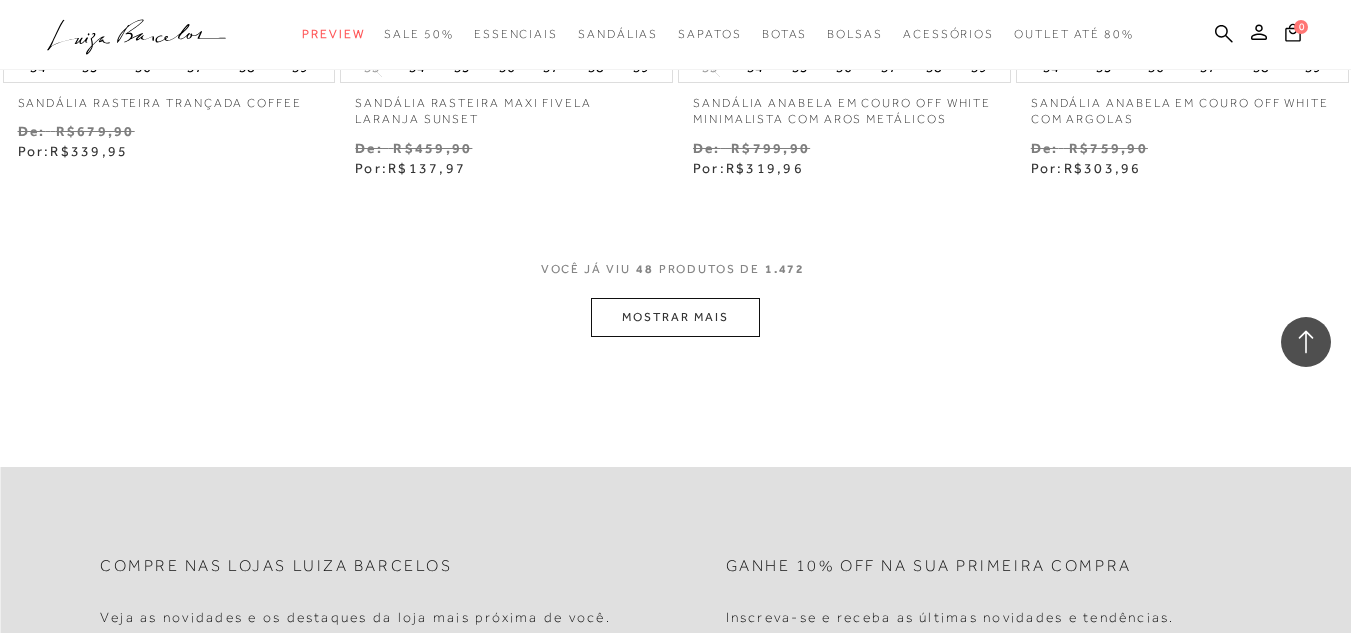scroll, scrollTop: 7819, scrollLeft: 0, axis: vertical 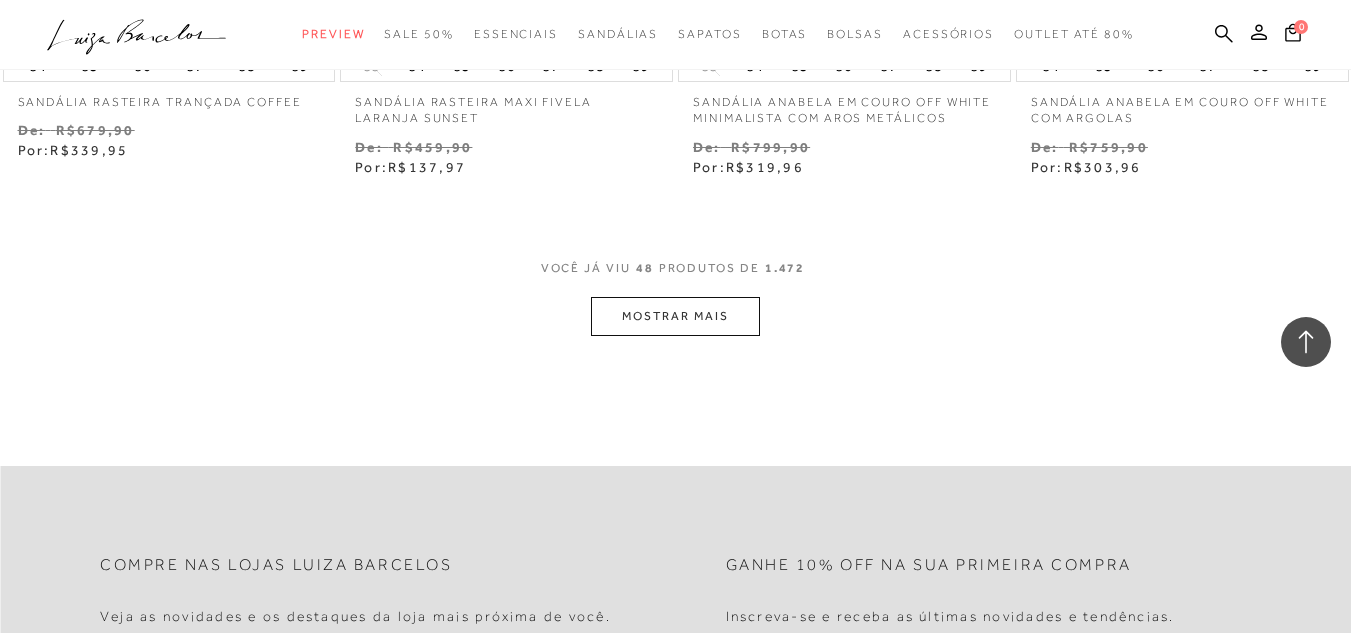 click on "MOSTRAR MAIS" at bounding box center (675, 316) 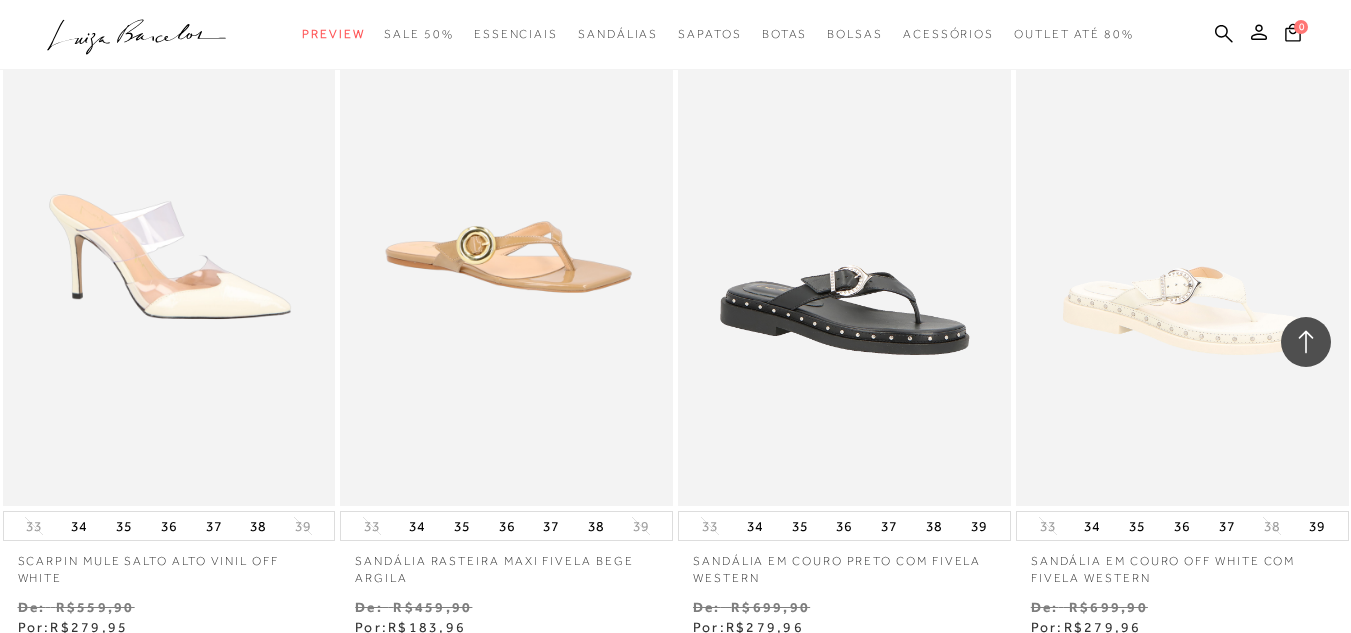 scroll, scrollTop: 8678, scrollLeft: 0, axis: vertical 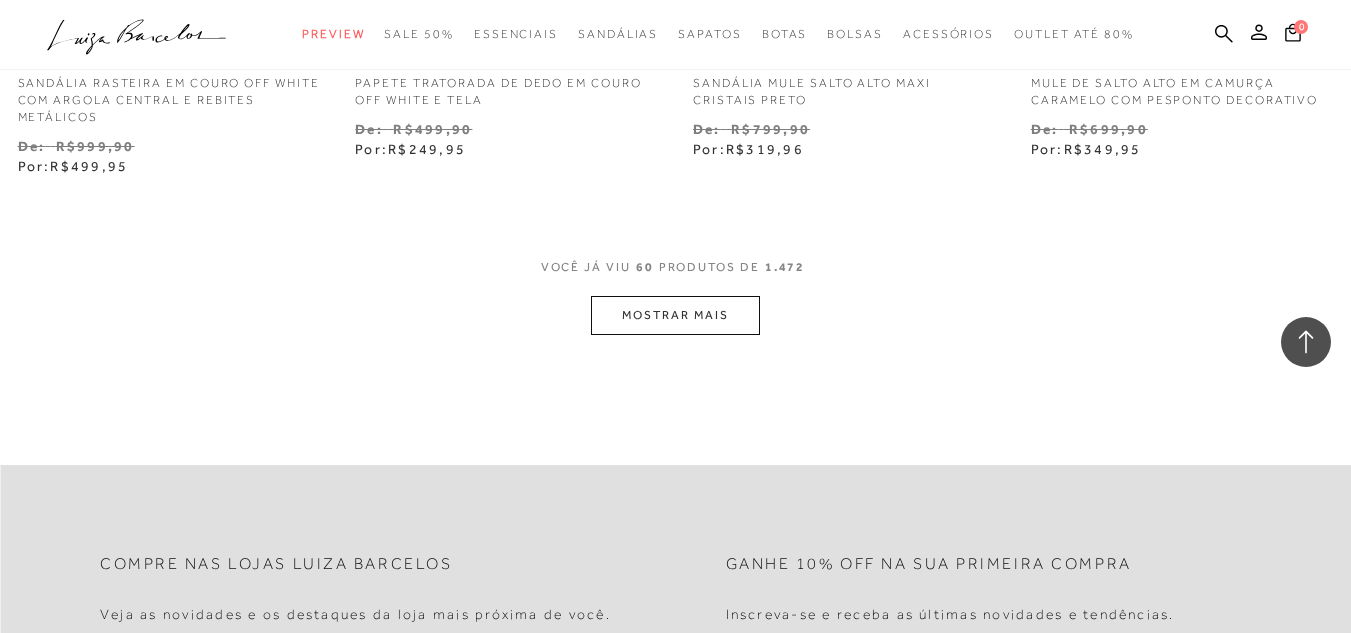 click on "MOSTRAR MAIS" at bounding box center [675, 315] 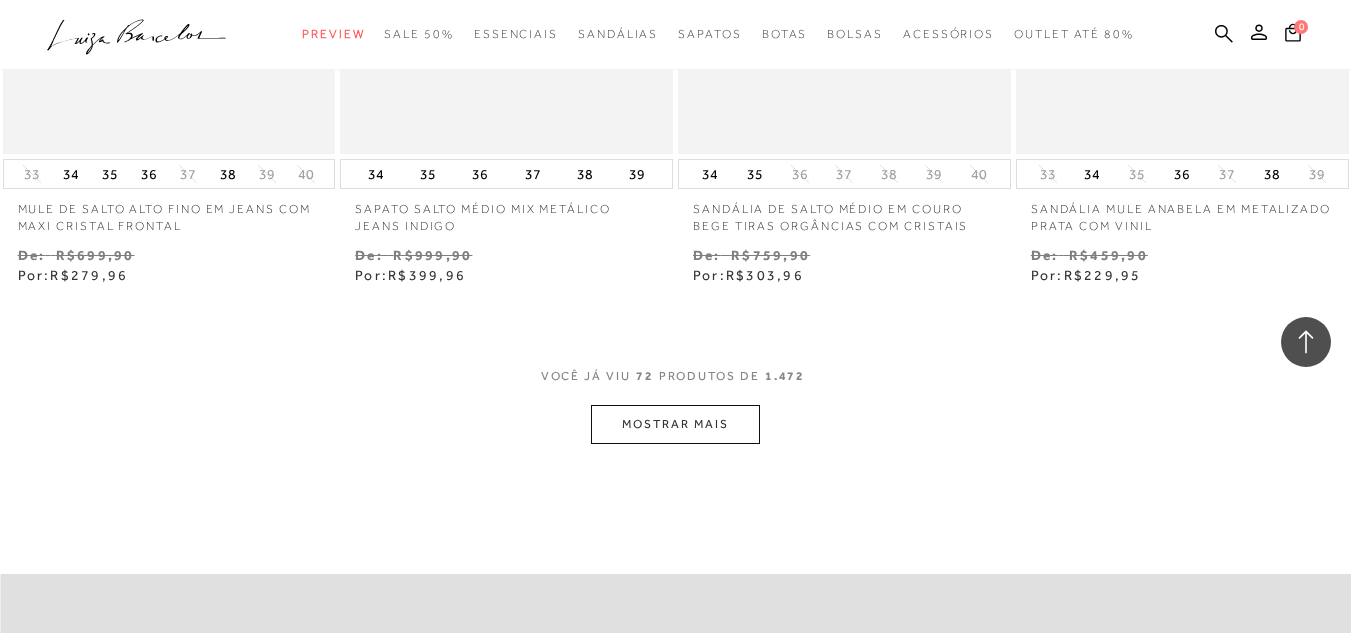 scroll, scrollTop: 11650, scrollLeft: 0, axis: vertical 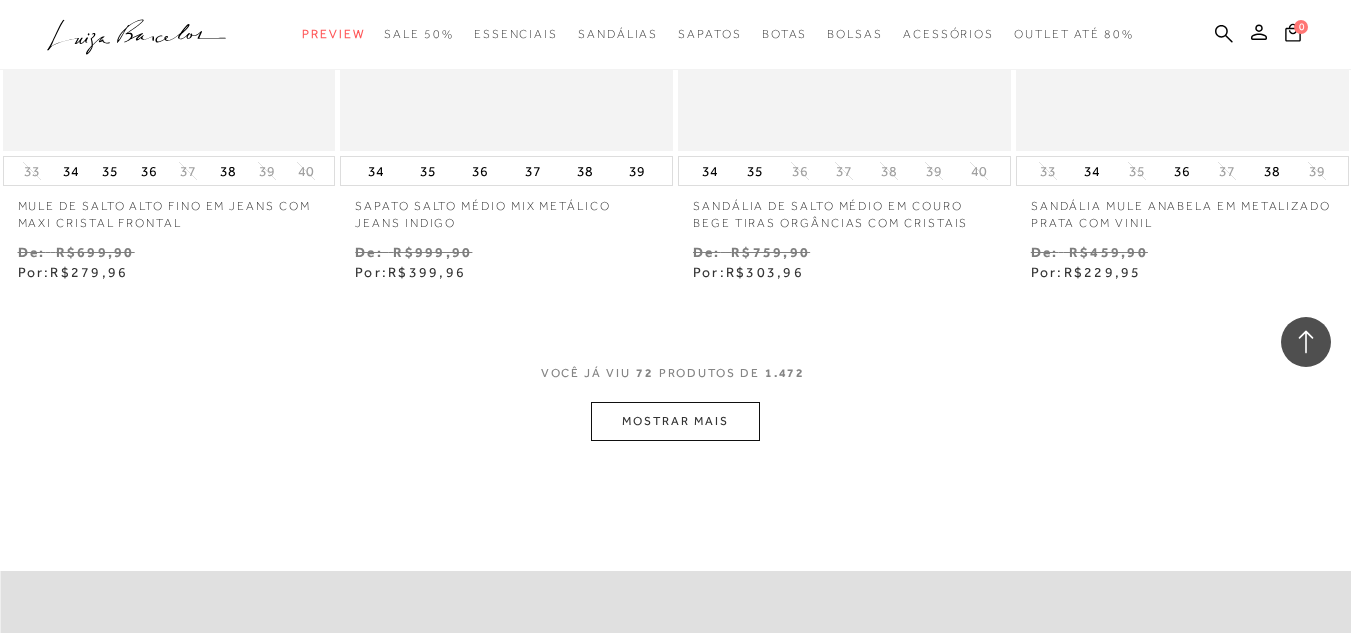 click on "MOSTRAR MAIS" at bounding box center (675, 421) 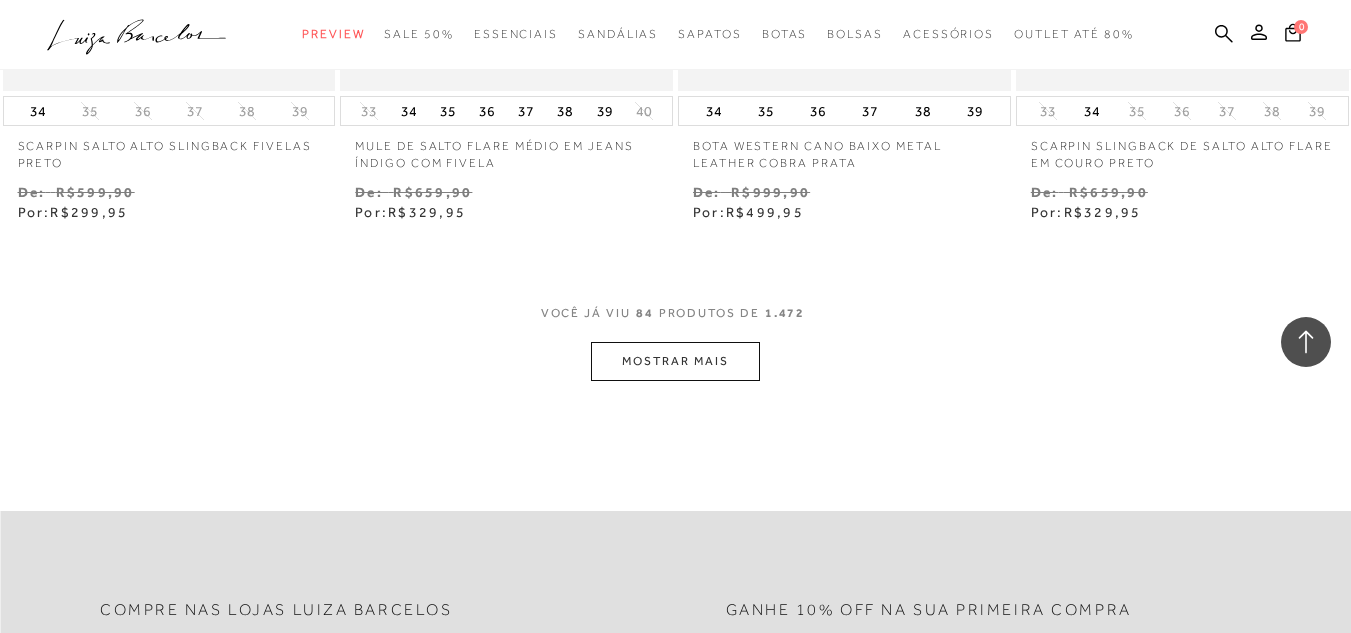 scroll, scrollTop: 13675, scrollLeft: 0, axis: vertical 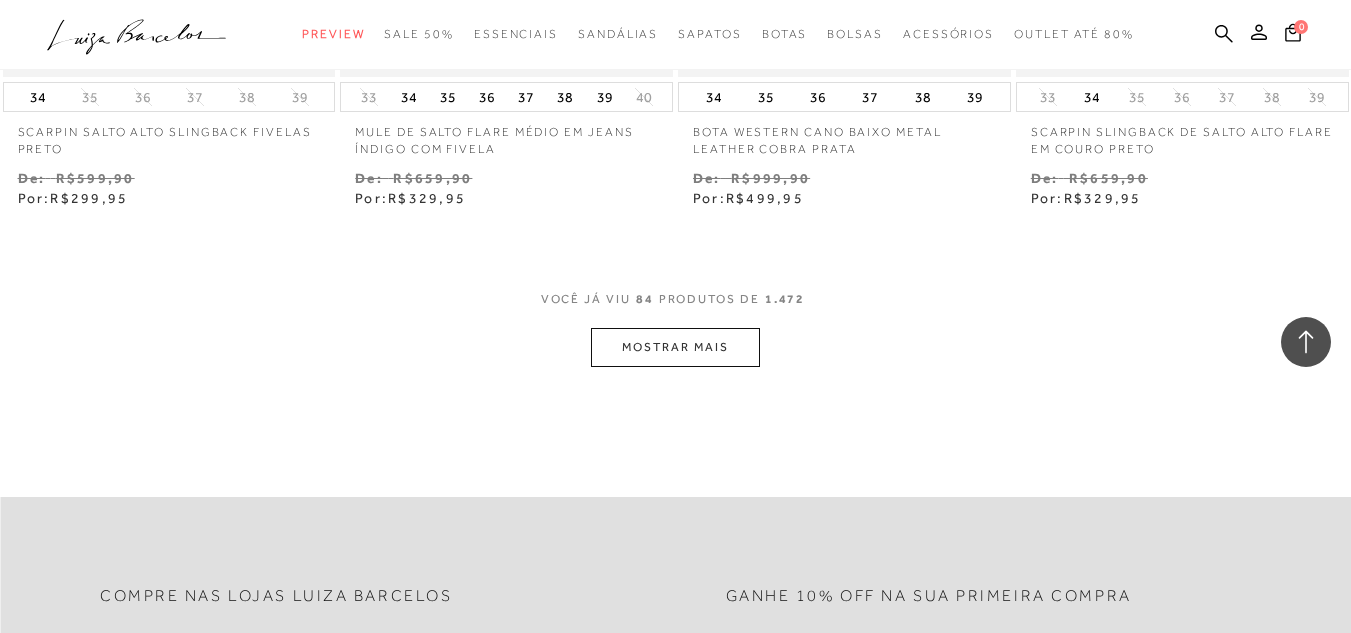 click on "VOCê JÁ VIU
84
PRODUTOS DE
1.472" at bounding box center [676, 309] 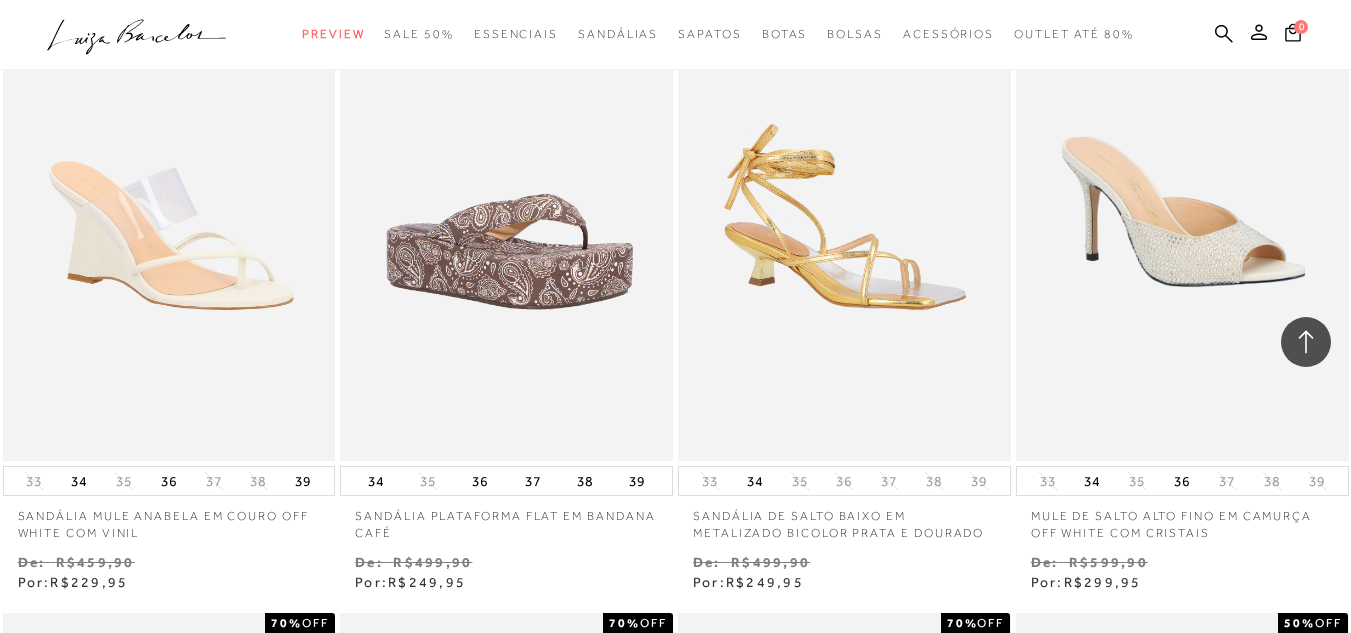 scroll, scrollTop: 13942, scrollLeft: 0, axis: vertical 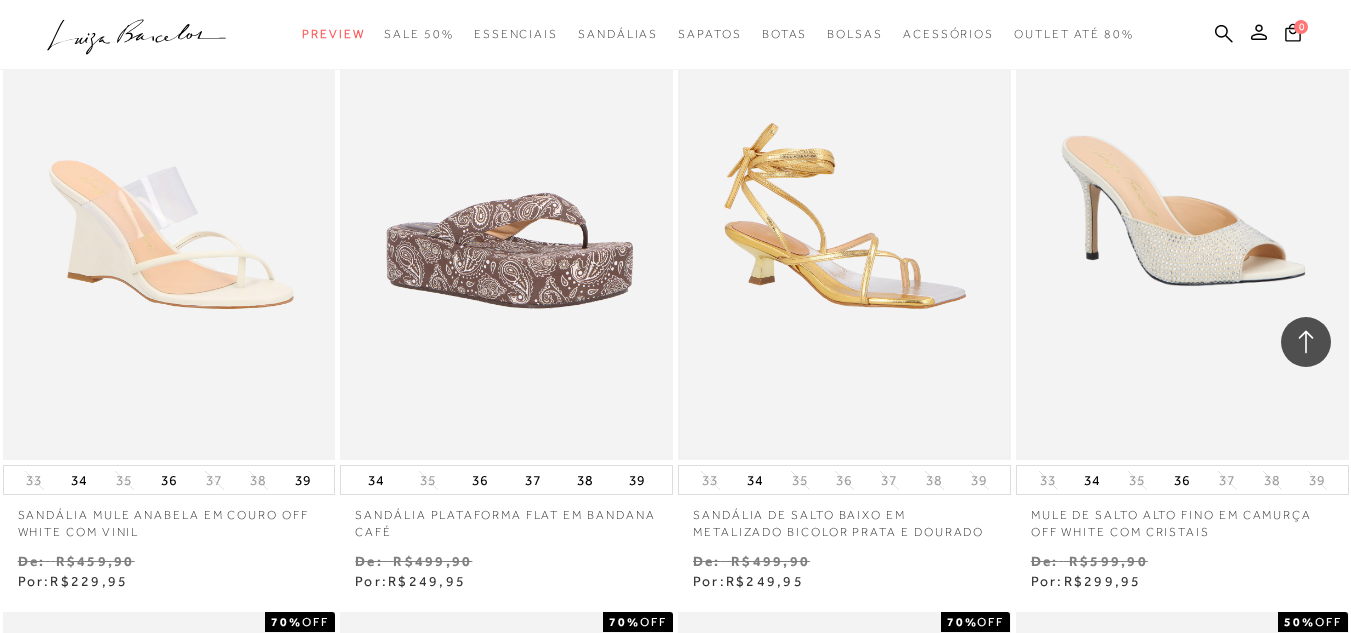 click at bounding box center (844, 210) 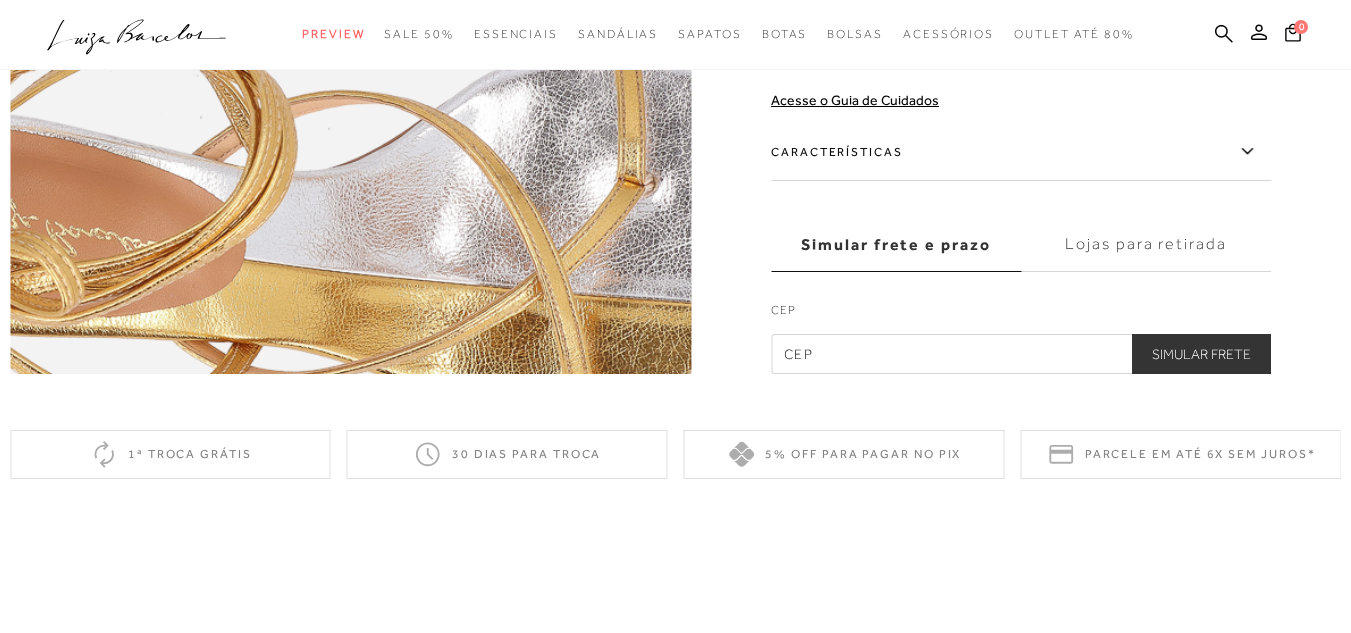 scroll, scrollTop: 1646, scrollLeft: 0, axis: vertical 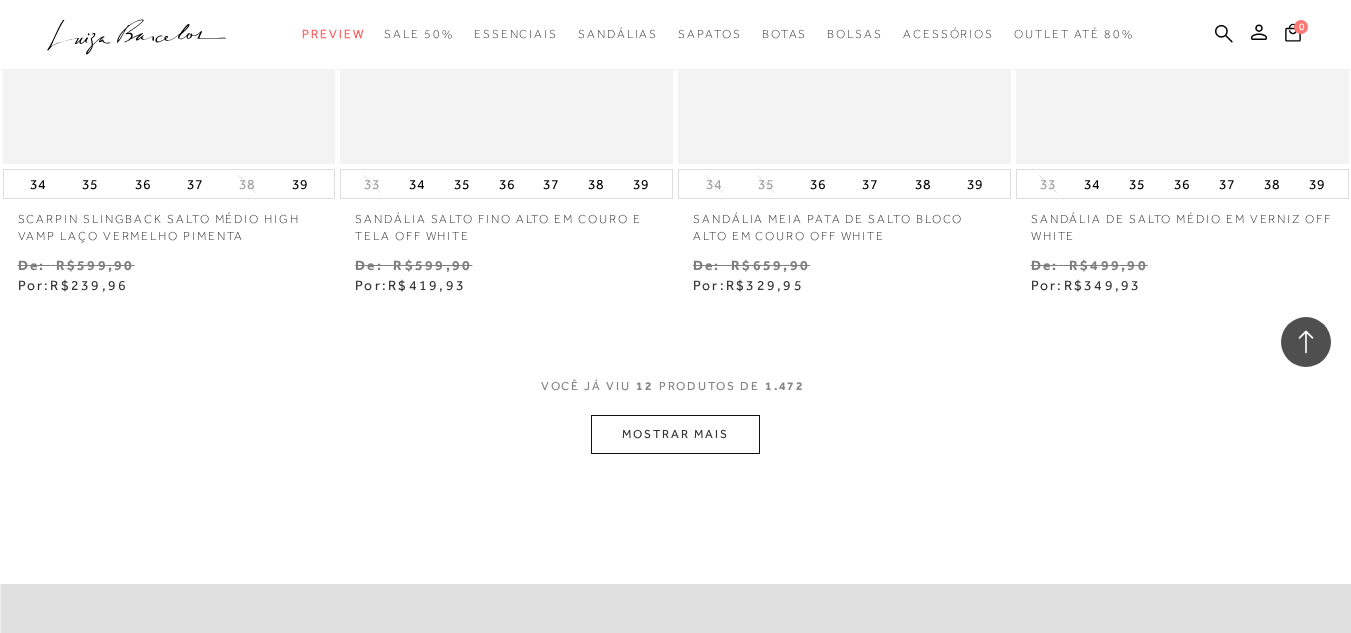 click on "VOCê JÁ VIU
12
PRODUTOS DE
1.472" at bounding box center [676, 396] 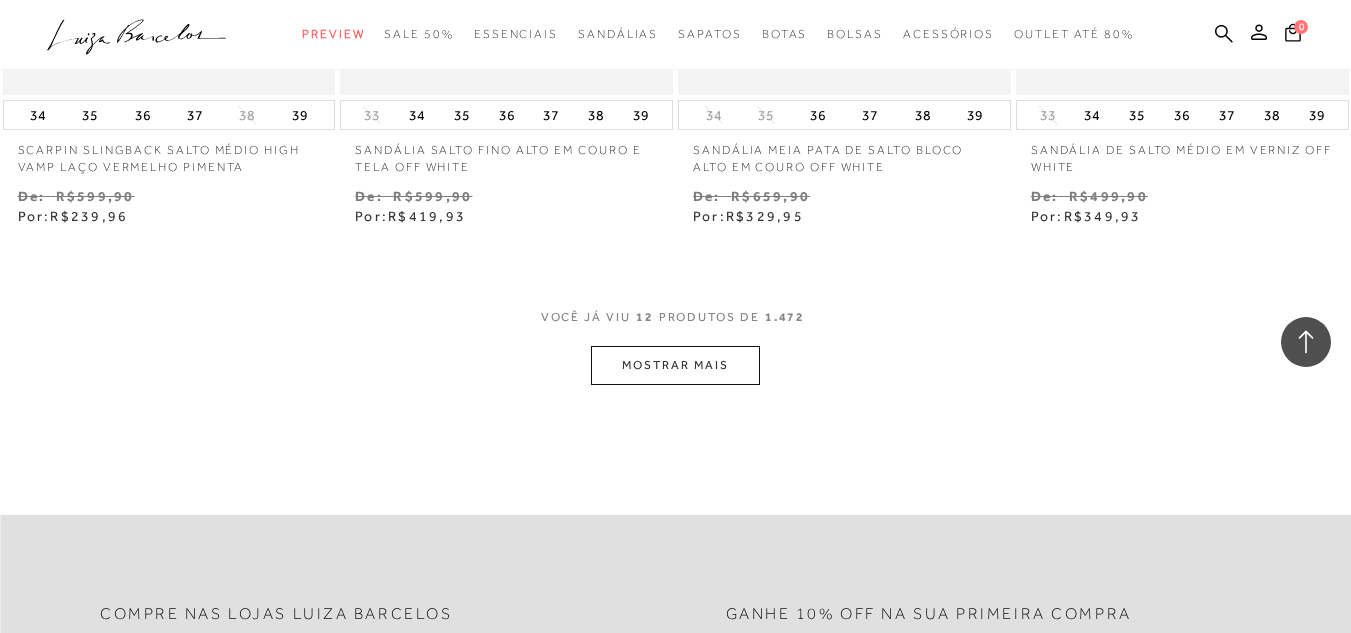 scroll, scrollTop: 1904, scrollLeft: 0, axis: vertical 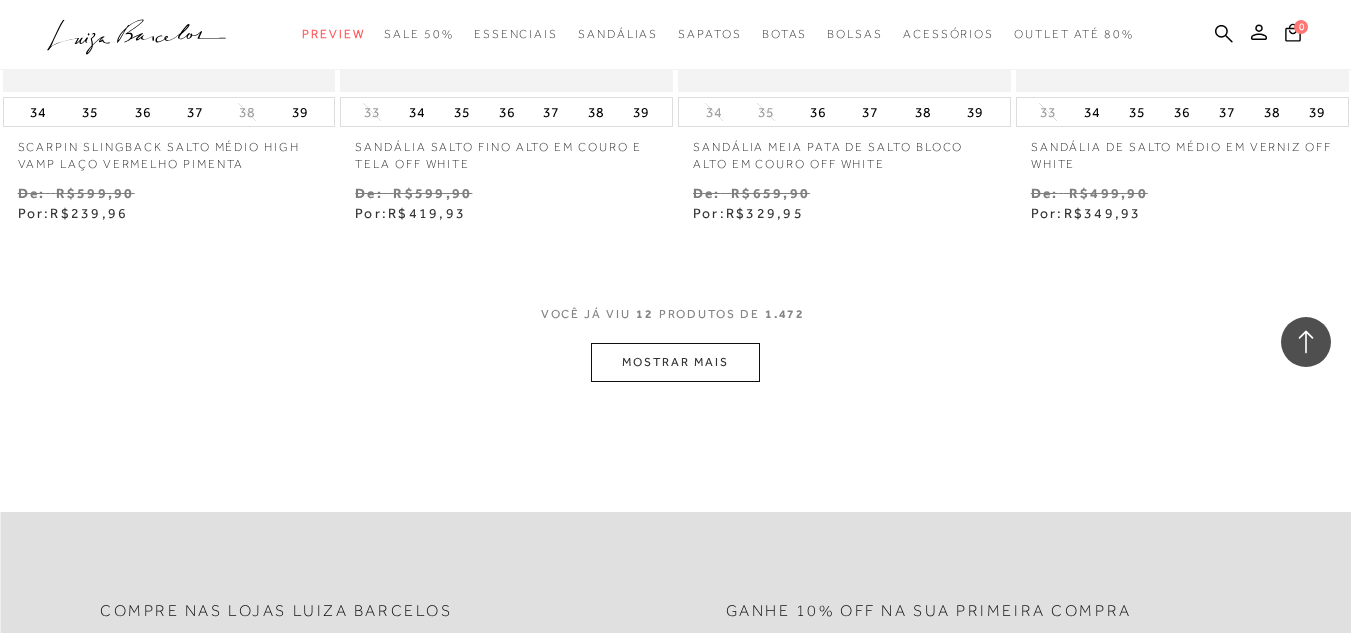 click on "MOSTRAR MAIS" at bounding box center [675, 362] 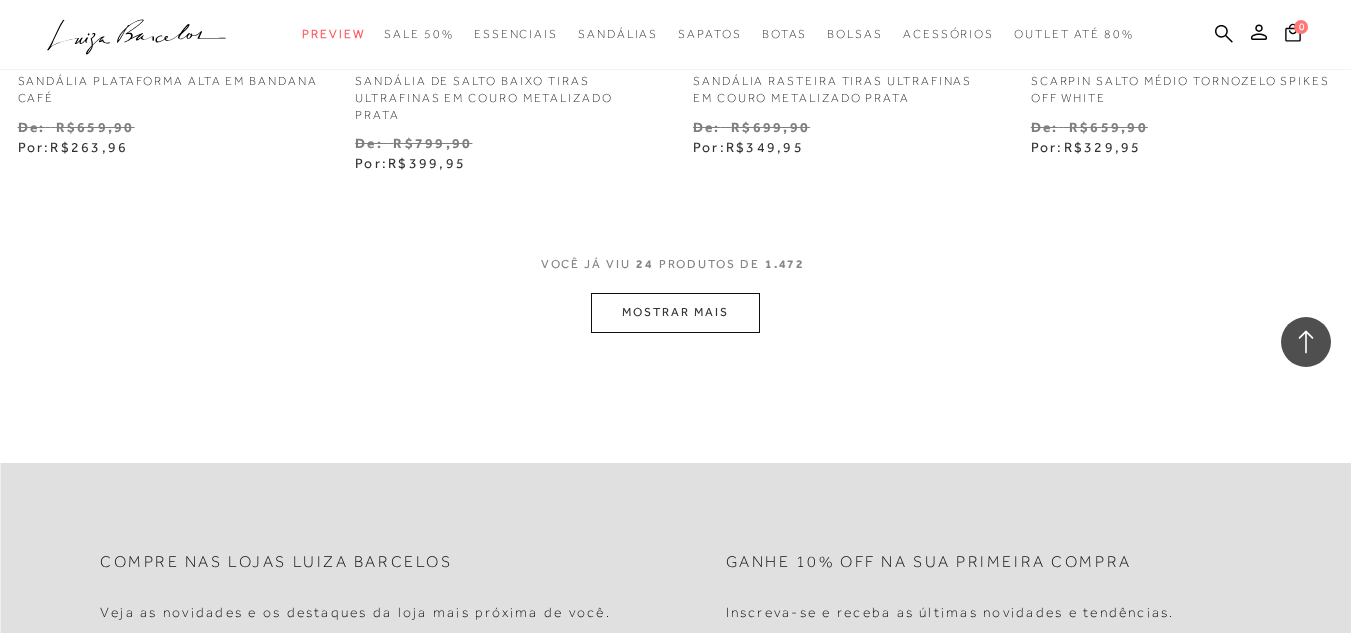 scroll, scrollTop: 3923, scrollLeft: 0, axis: vertical 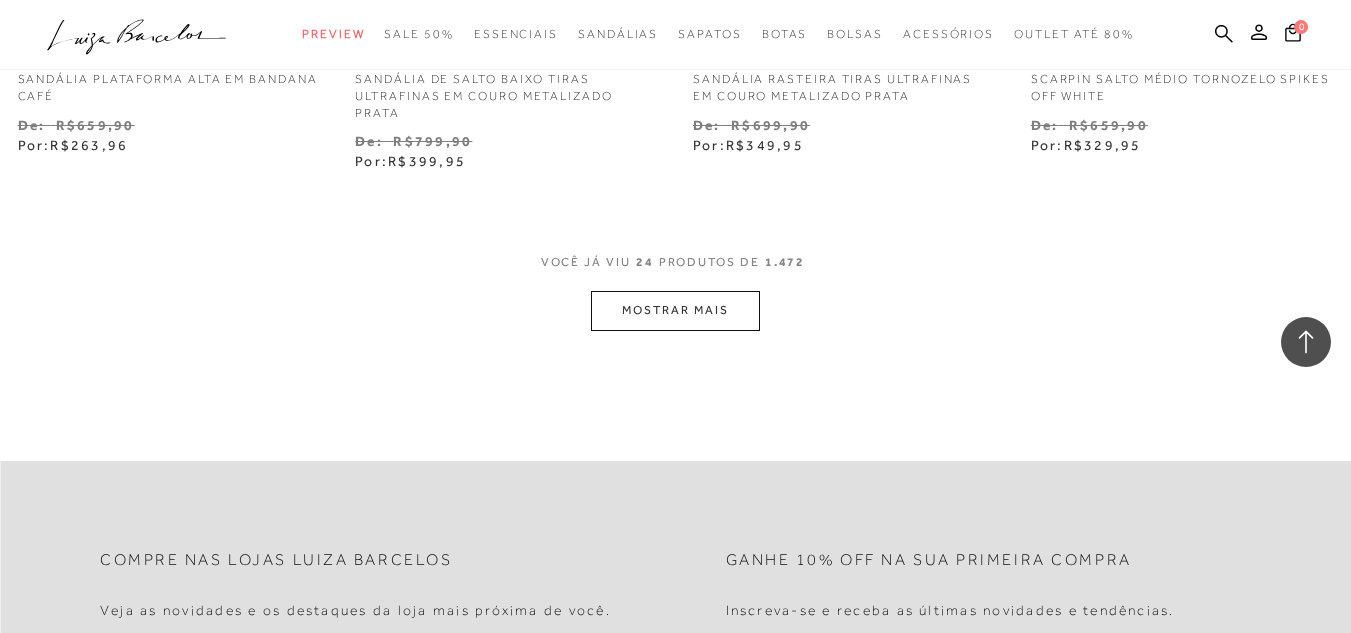 click on "MOSTRAR MAIS" at bounding box center (675, 310) 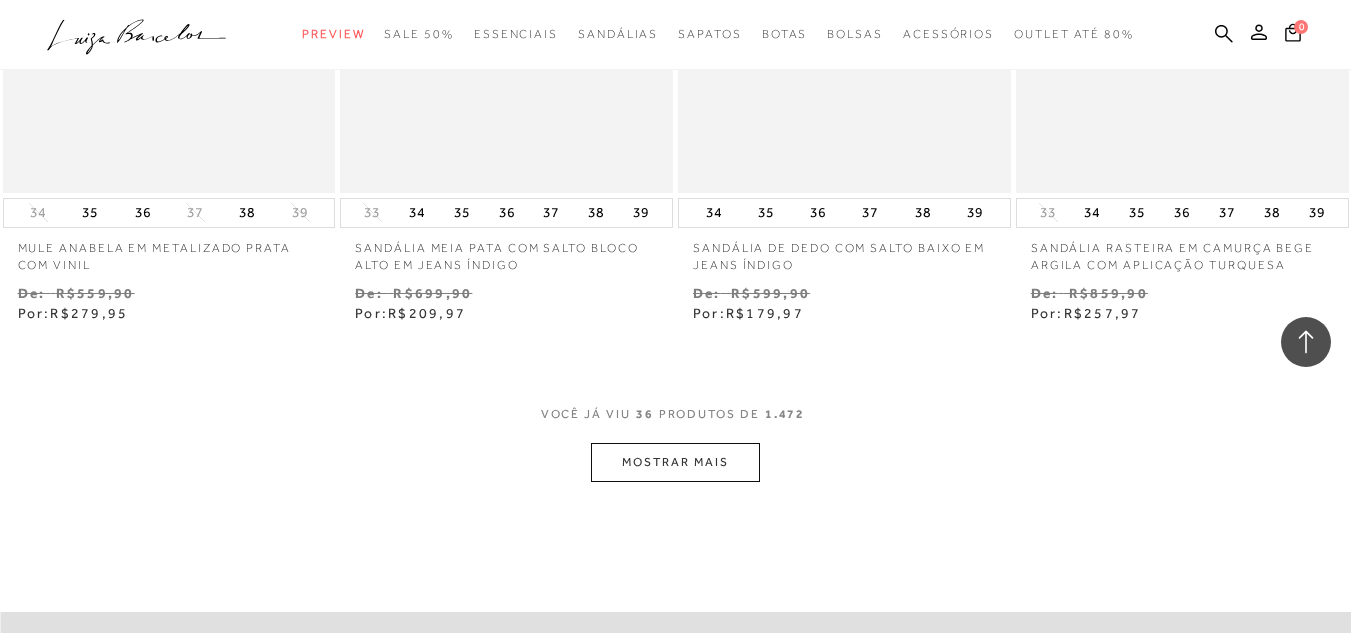 scroll, scrollTop: 5723, scrollLeft: 0, axis: vertical 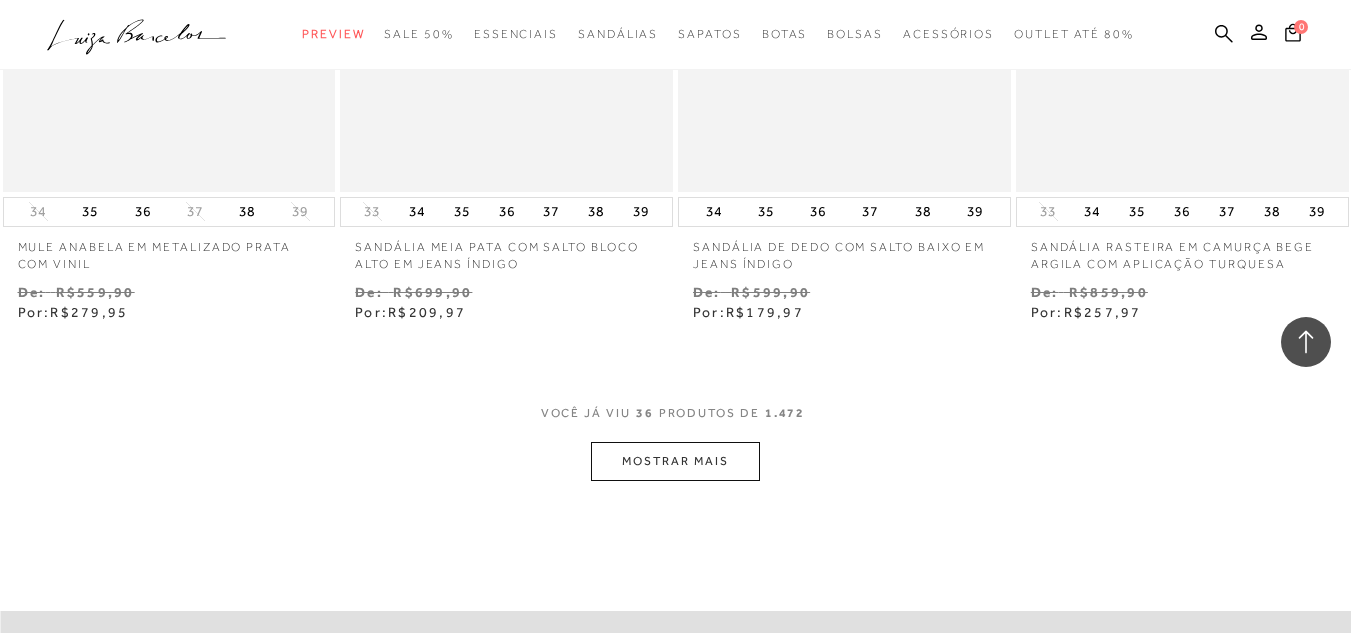 click on "MOSTRAR MAIS" at bounding box center [675, 461] 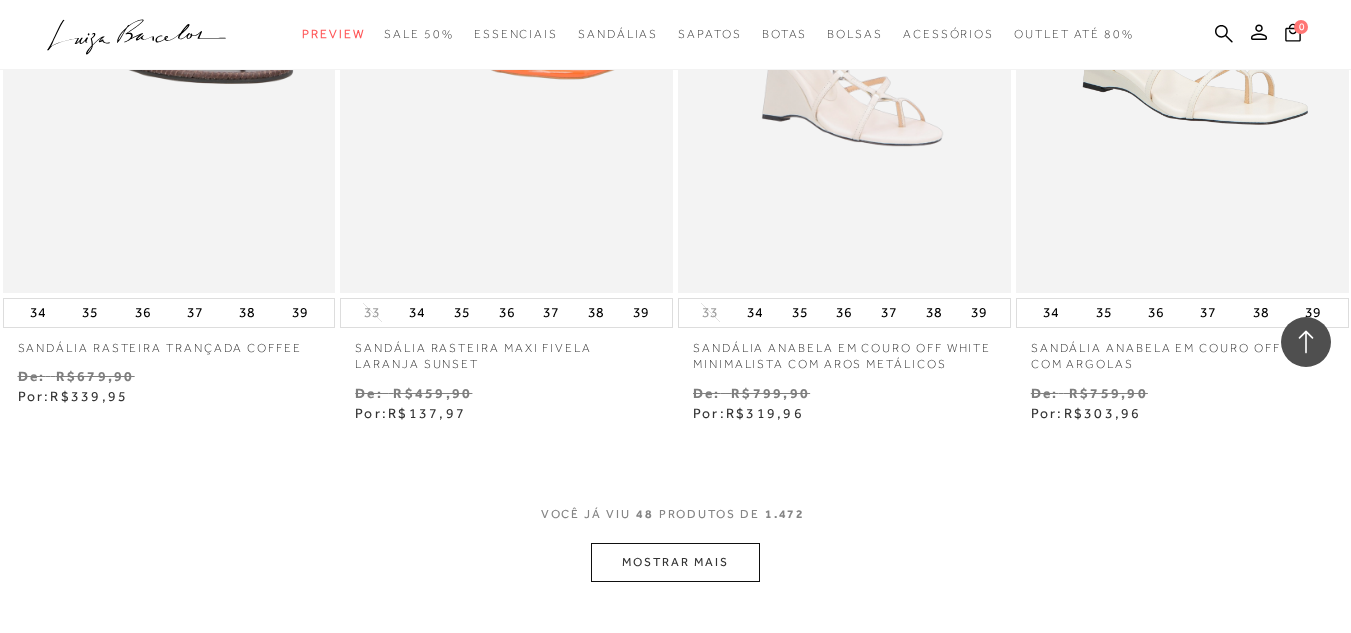 scroll, scrollTop: 7645, scrollLeft: 0, axis: vertical 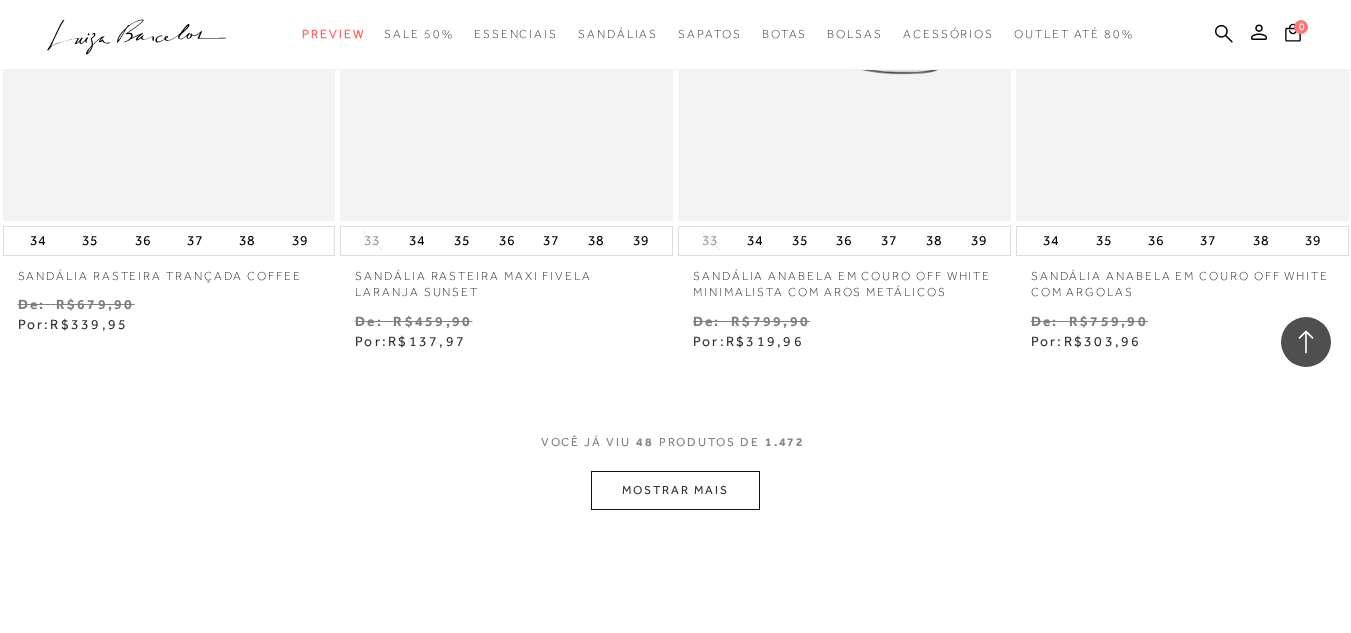 click on "MOSTRAR MAIS" at bounding box center [675, 490] 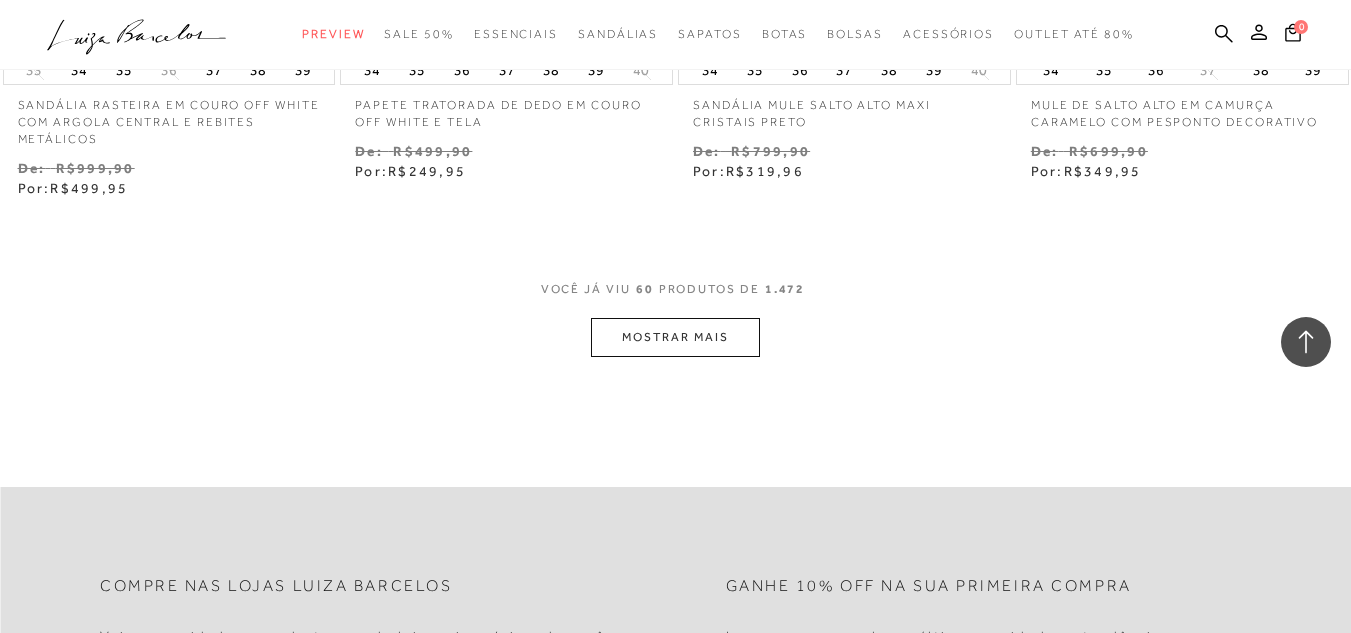 scroll, scrollTop: 9648, scrollLeft: 0, axis: vertical 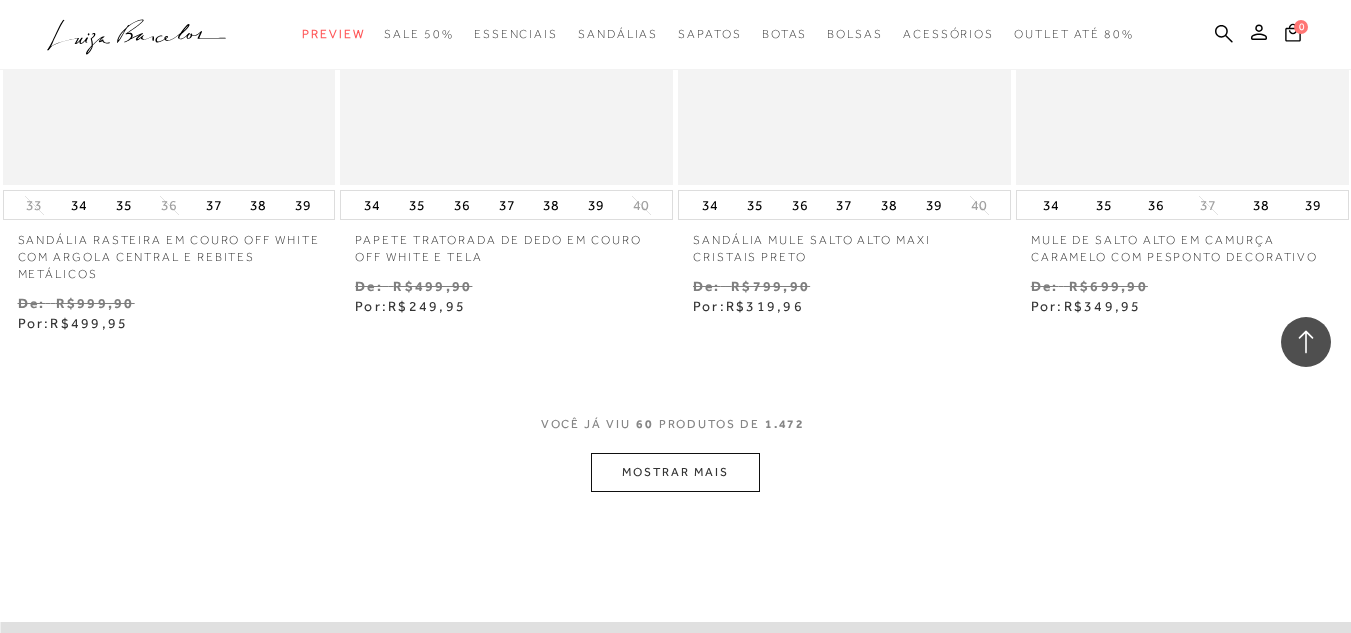 click on "MOSTRAR MAIS" at bounding box center [675, 472] 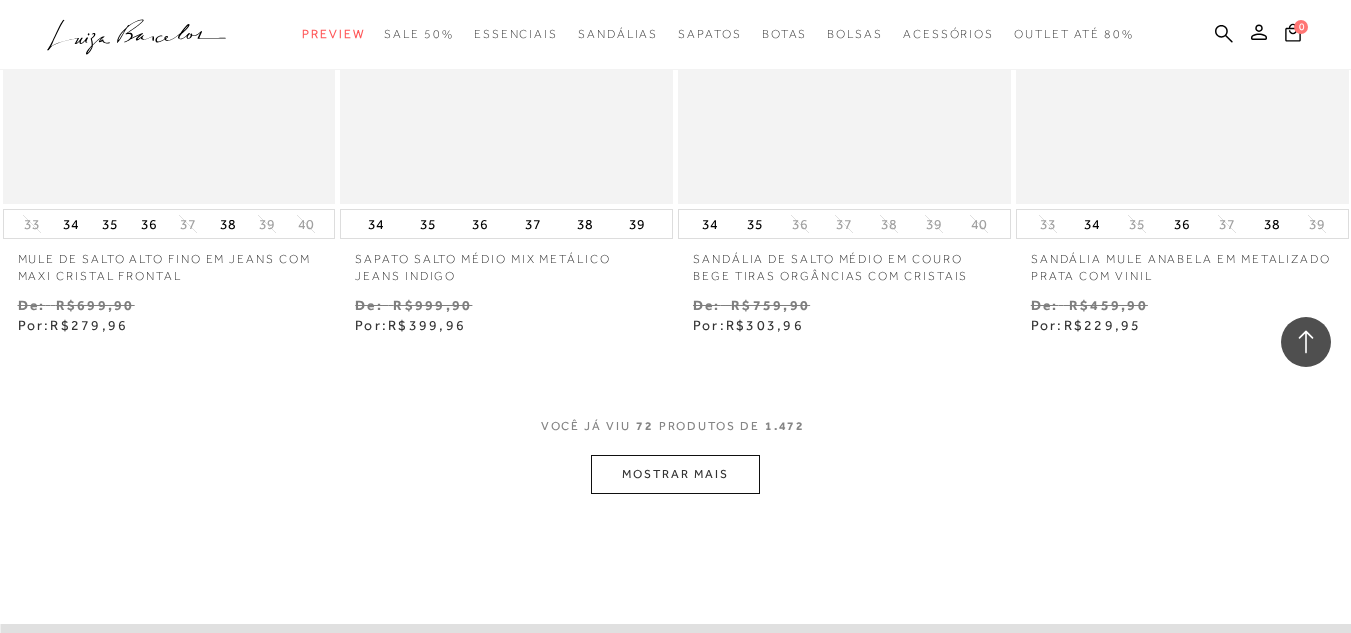 scroll, scrollTop: 11598, scrollLeft: 0, axis: vertical 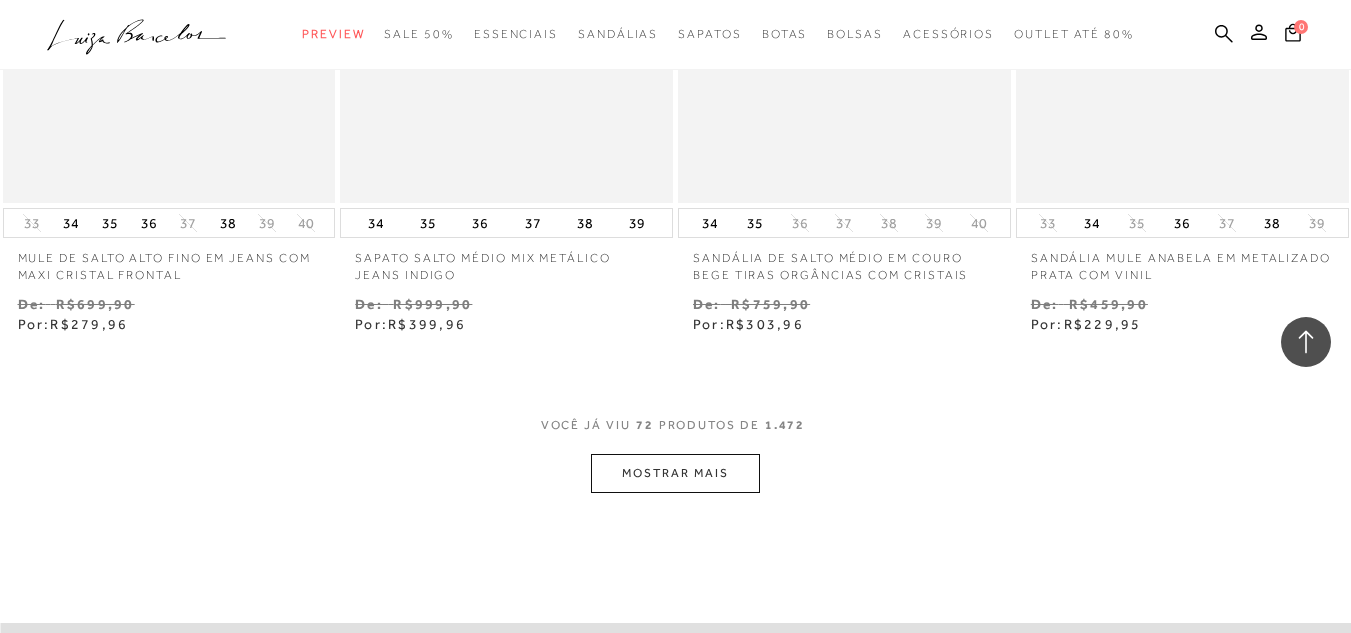 click on "MOSTRAR MAIS" at bounding box center (675, 473) 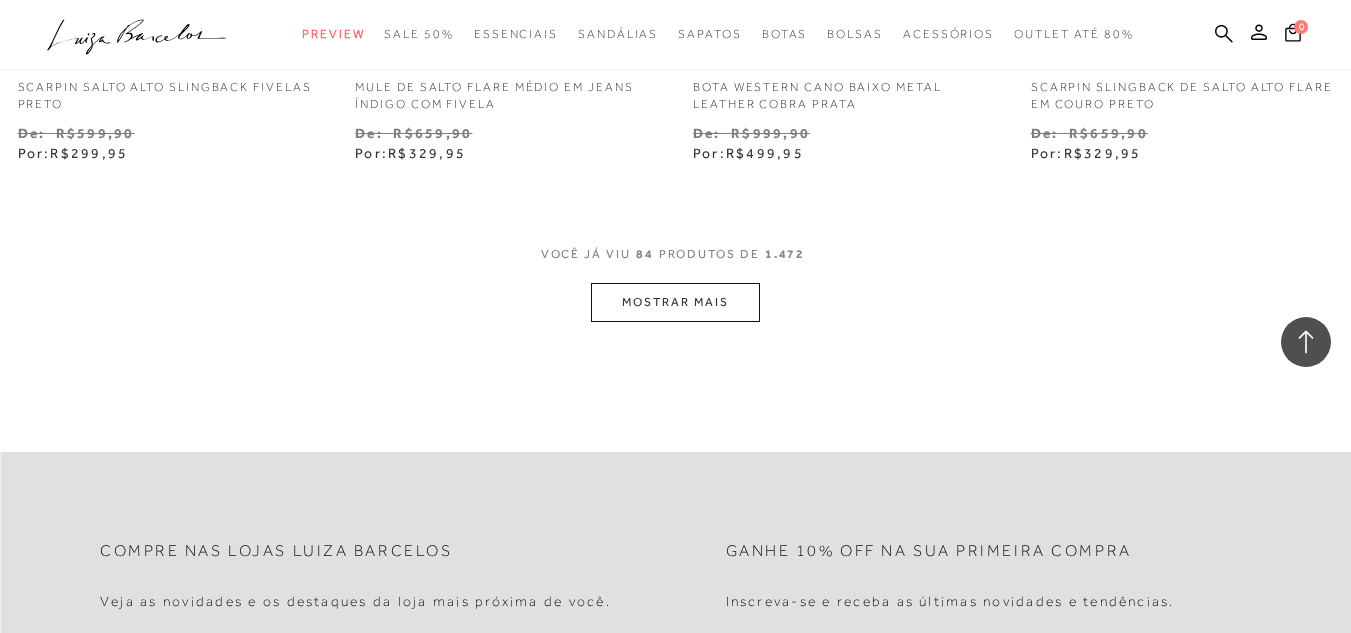 scroll, scrollTop: 13730, scrollLeft: 0, axis: vertical 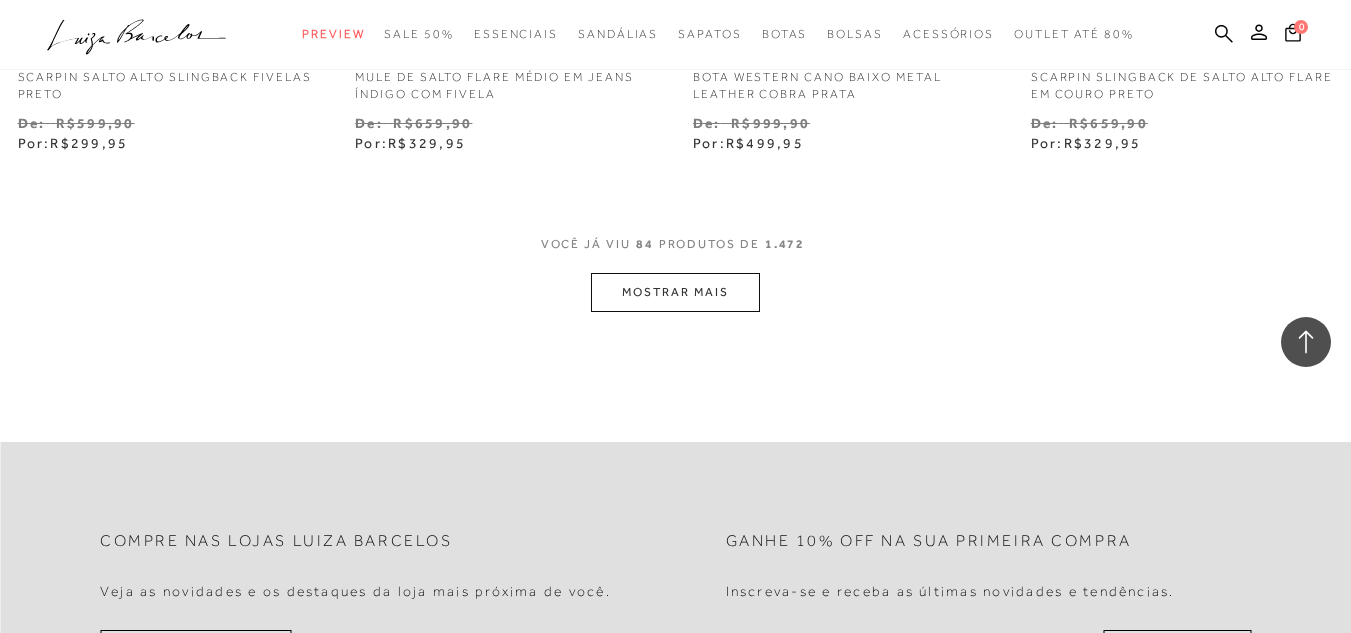 click on "MOSTRAR MAIS" at bounding box center [675, 292] 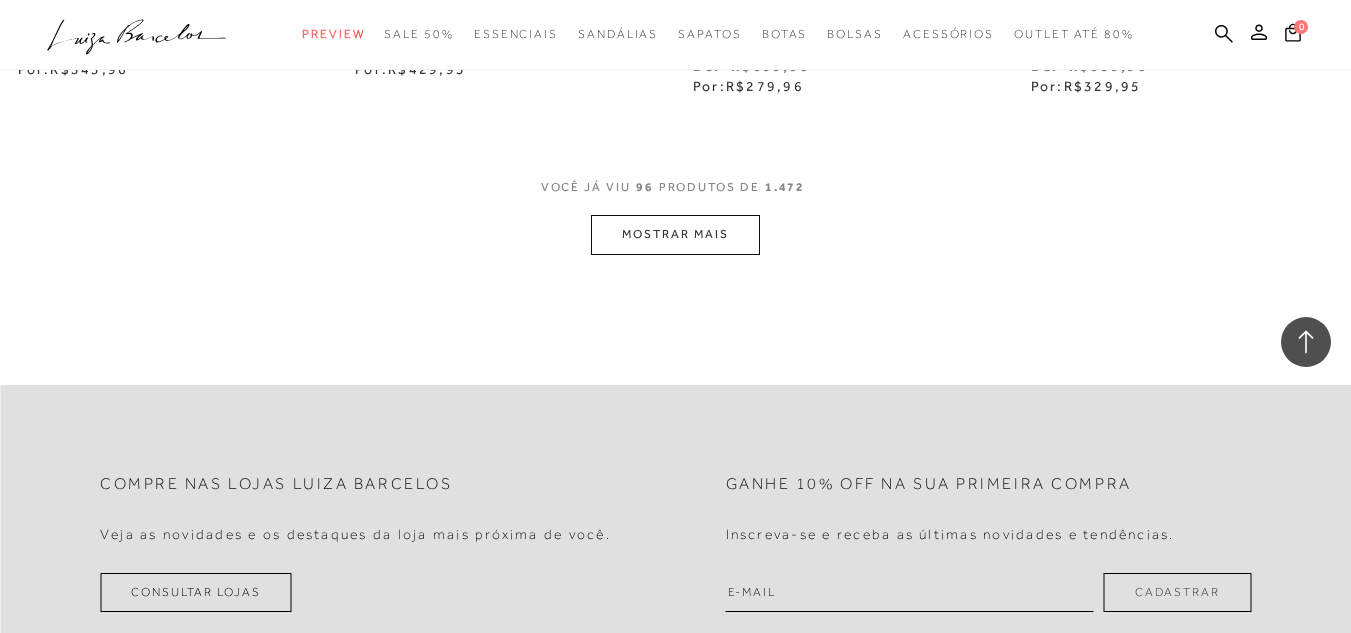 scroll, scrollTop: 15739, scrollLeft: 0, axis: vertical 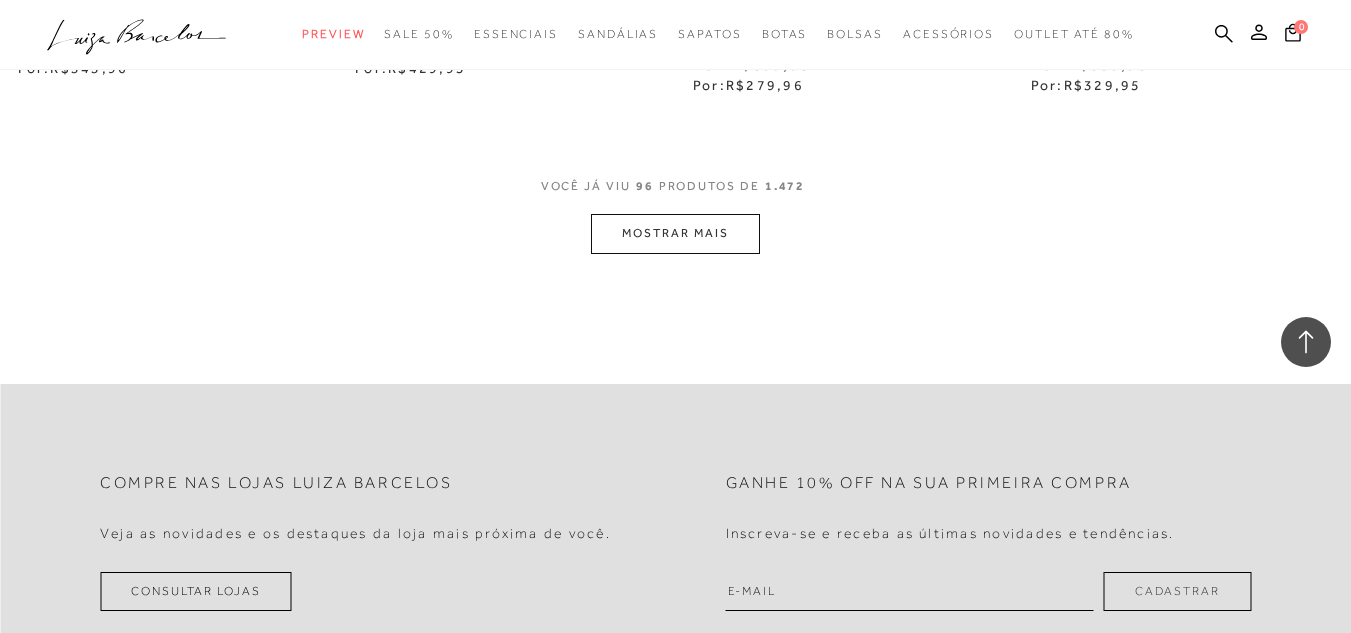 click on "MOSTRAR MAIS" at bounding box center (675, 233) 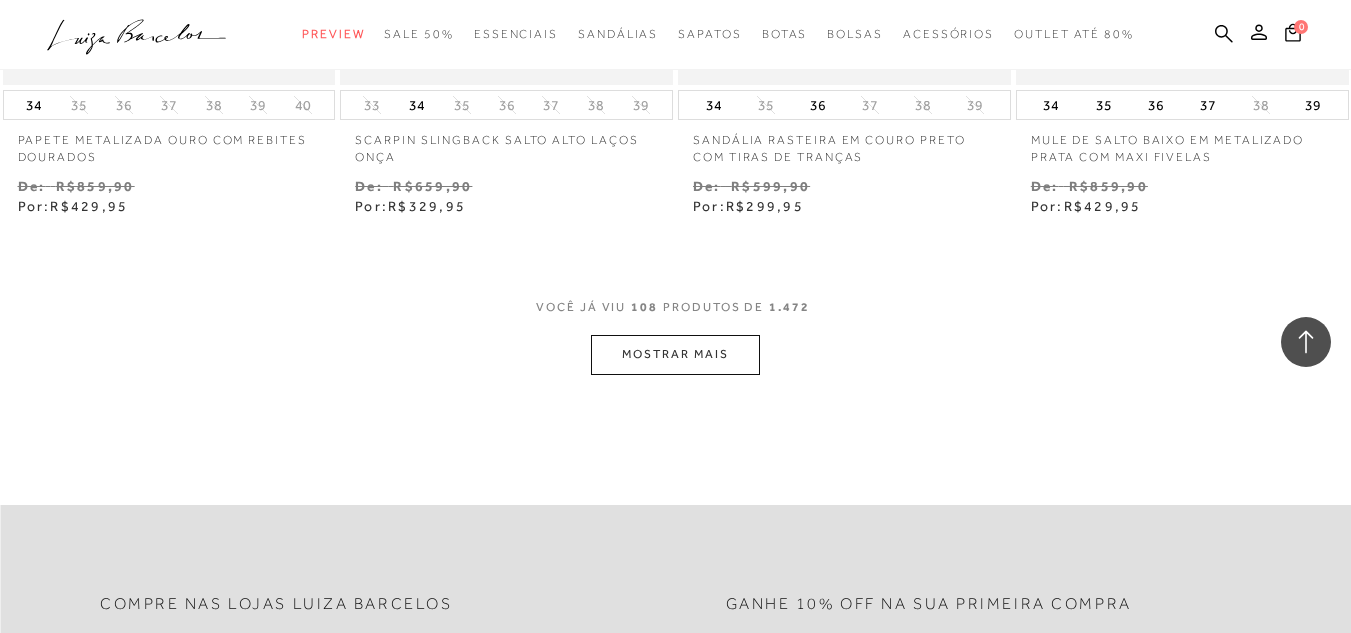 scroll, scrollTop: 17570, scrollLeft: 0, axis: vertical 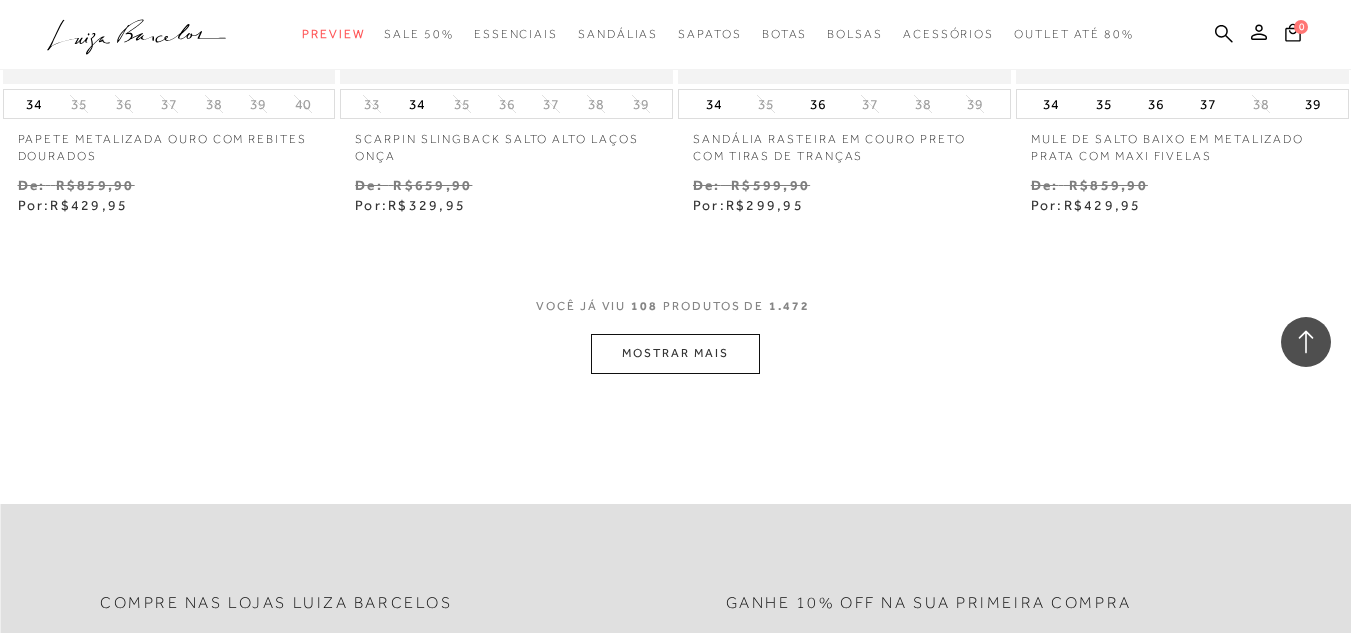 click on "MOSTRAR MAIS" at bounding box center (675, 353) 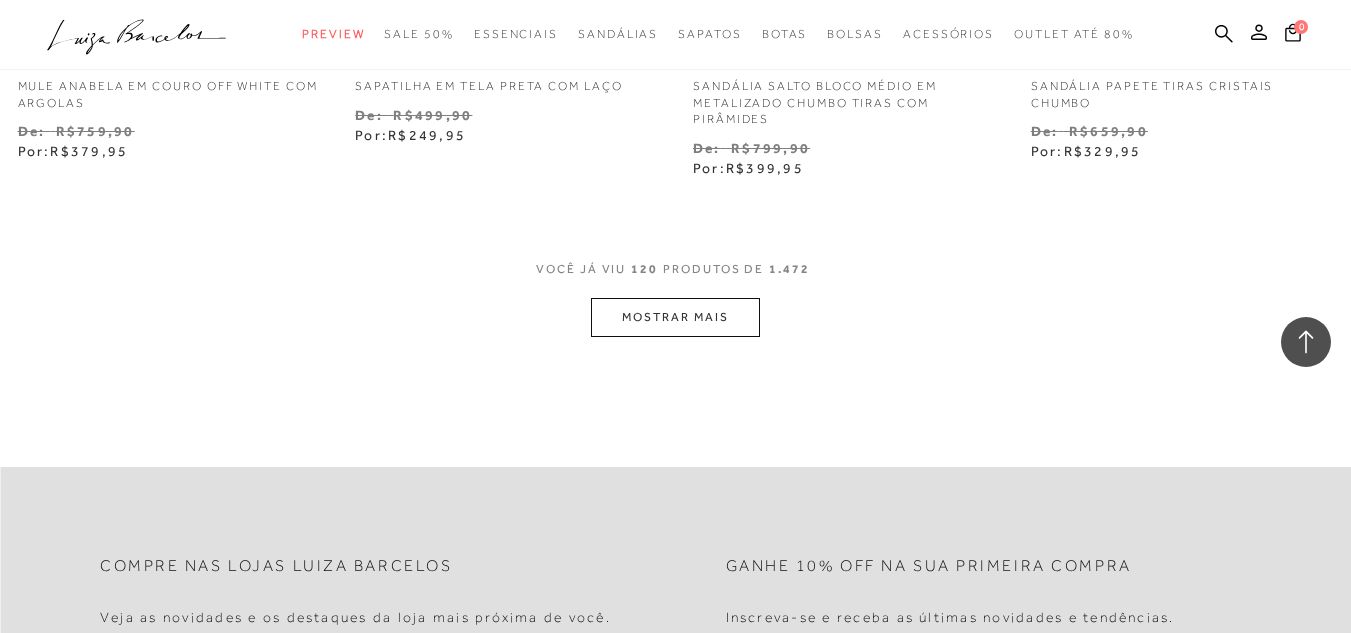 scroll, scrollTop: 19577, scrollLeft: 0, axis: vertical 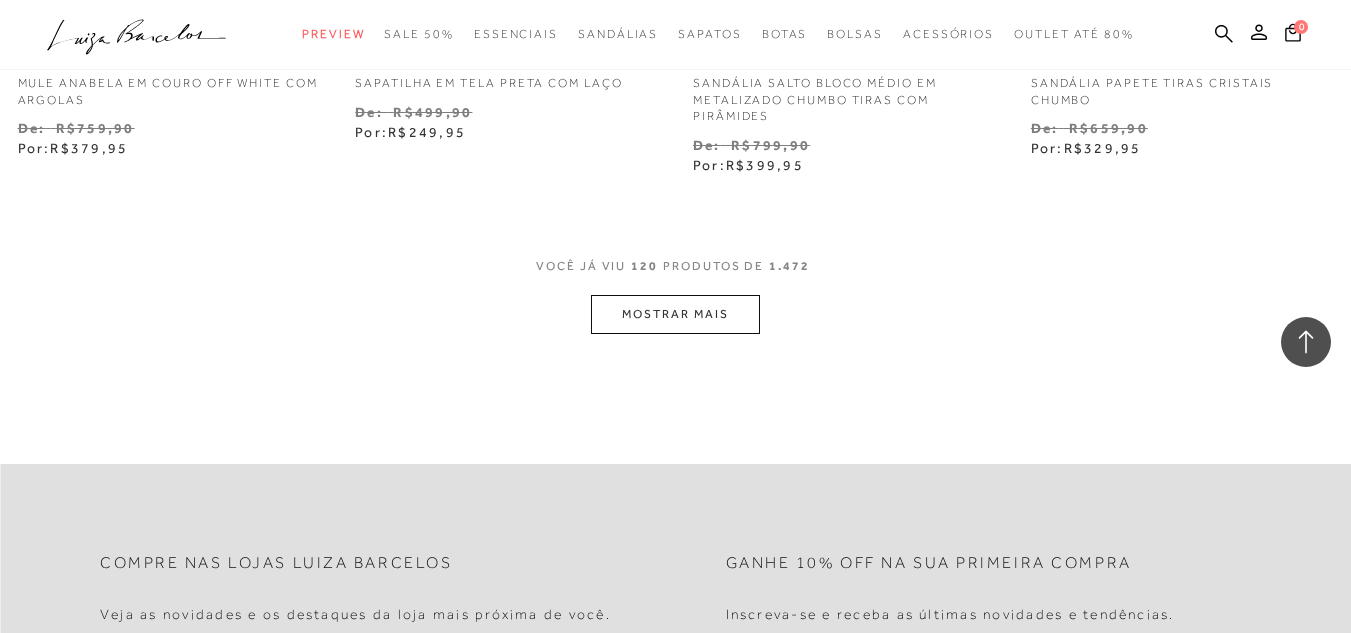click on "MOSTRAR MAIS" at bounding box center [675, 314] 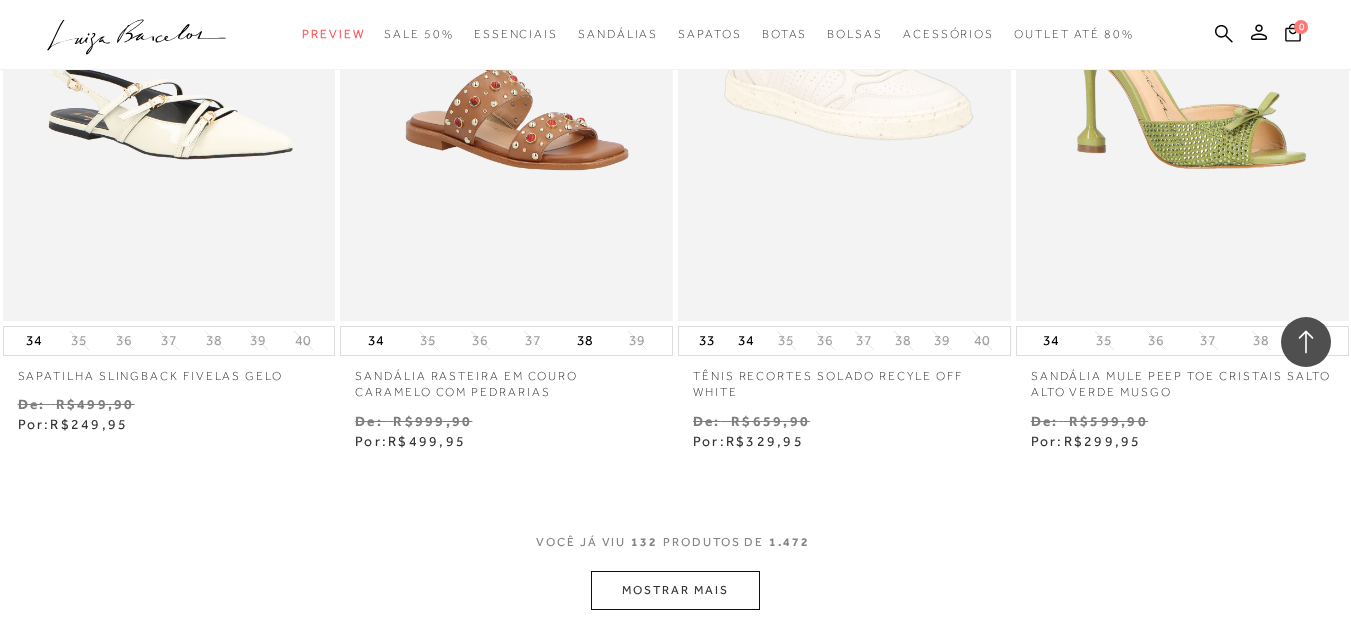 scroll, scrollTop: 21448, scrollLeft: 0, axis: vertical 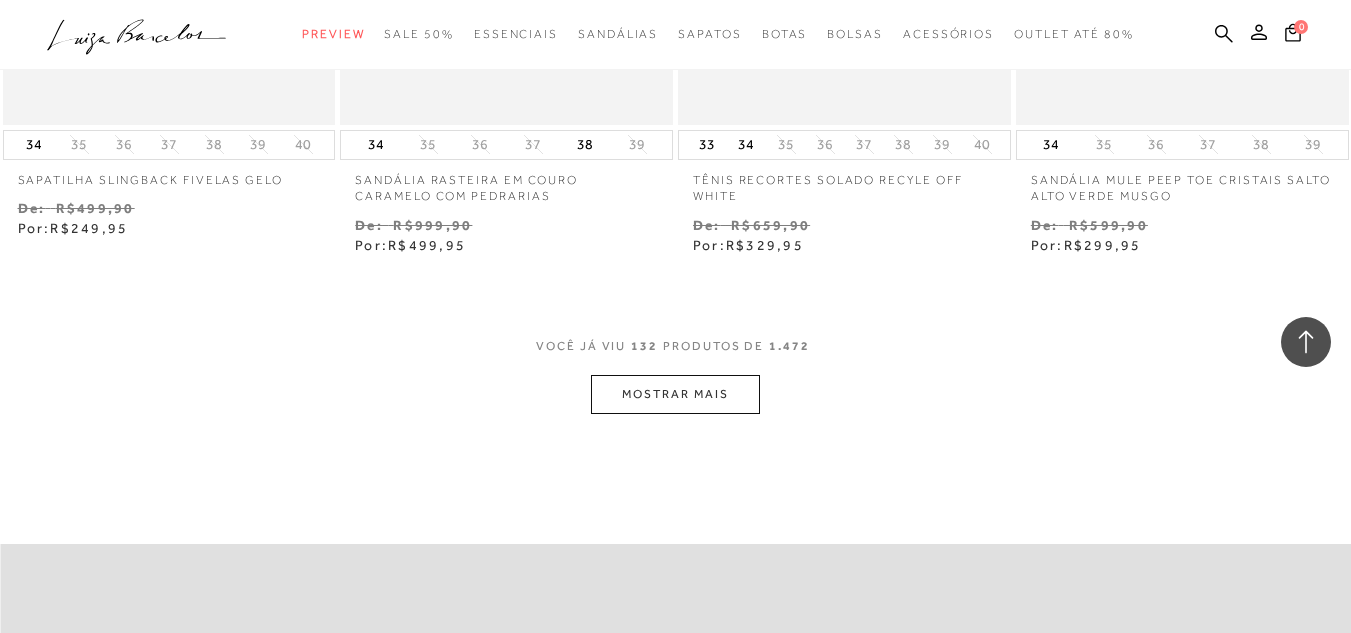 click on "MOSTRAR MAIS" at bounding box center (675, 394) 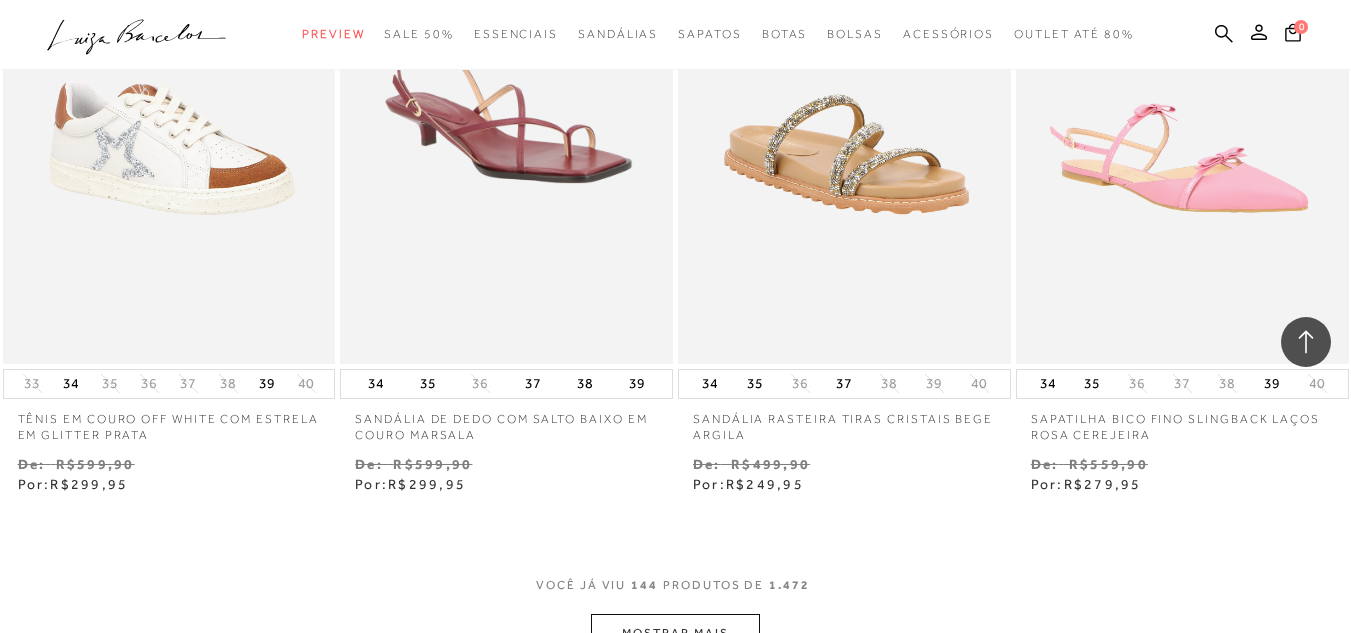 scroll, scrollTop: 23251, scrollLeft: 0, axis: vertical 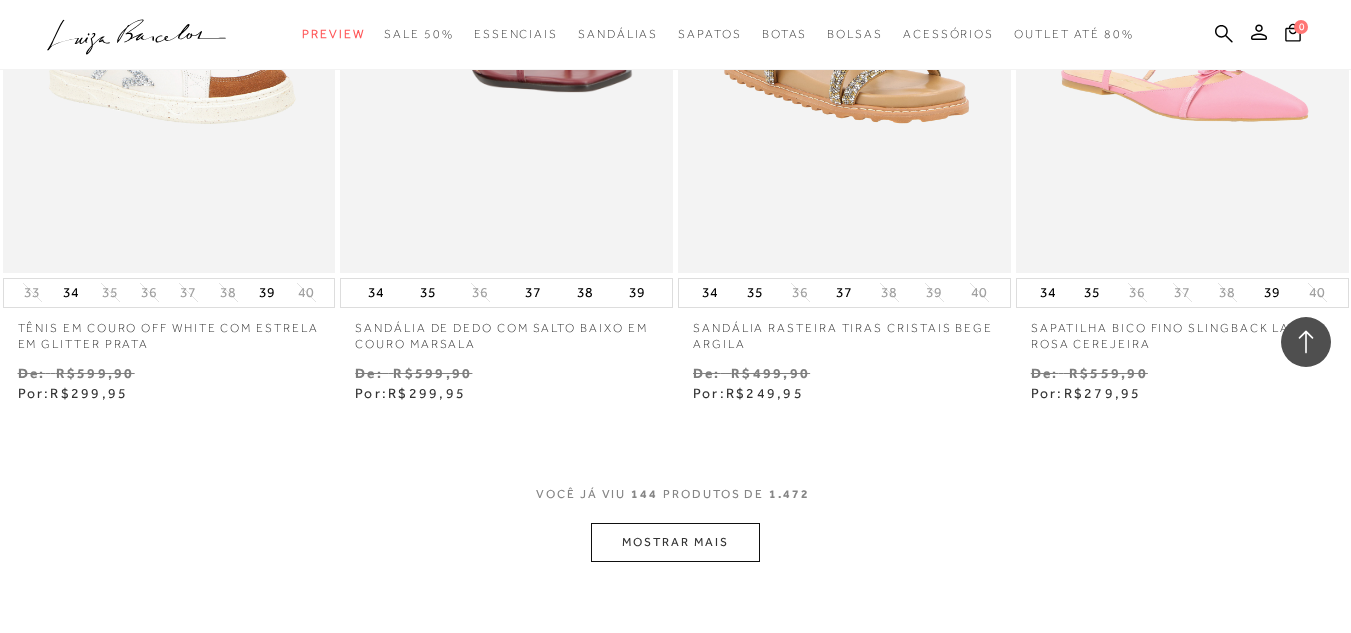 click on "MOSTRAR MAIS" at bounding box center [675, 542] 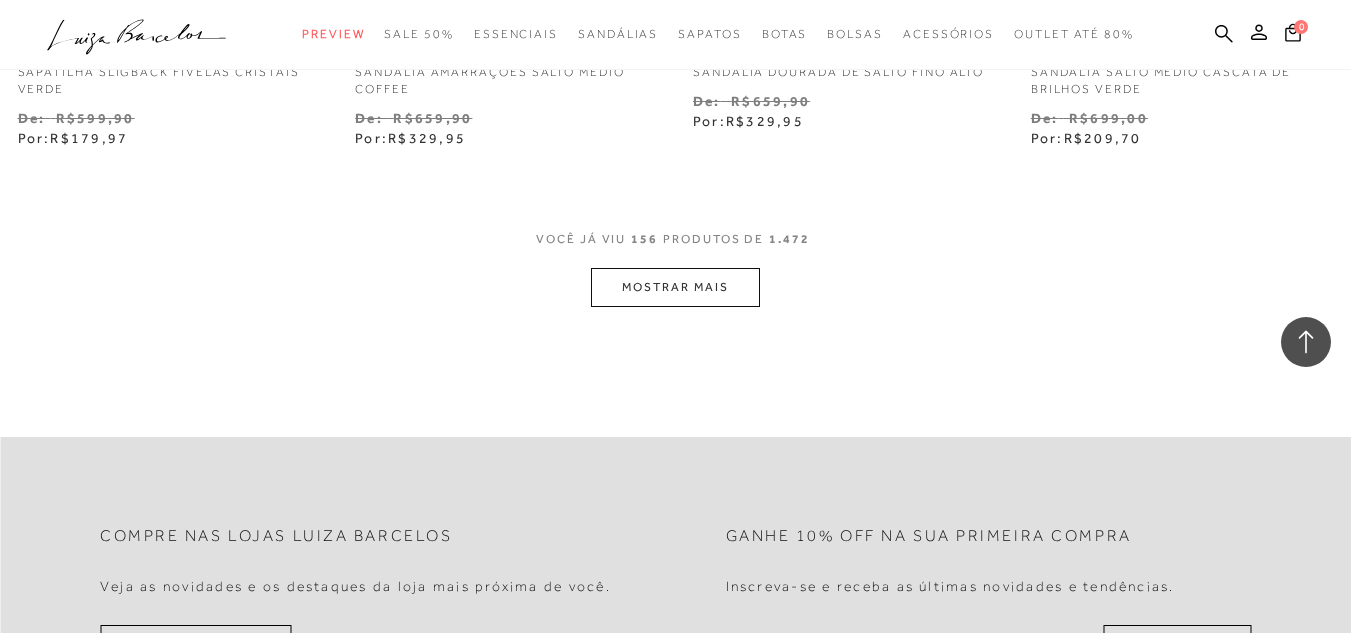 scroll, scrollTop: 25456, scrollLeft: 0, axis: vertical 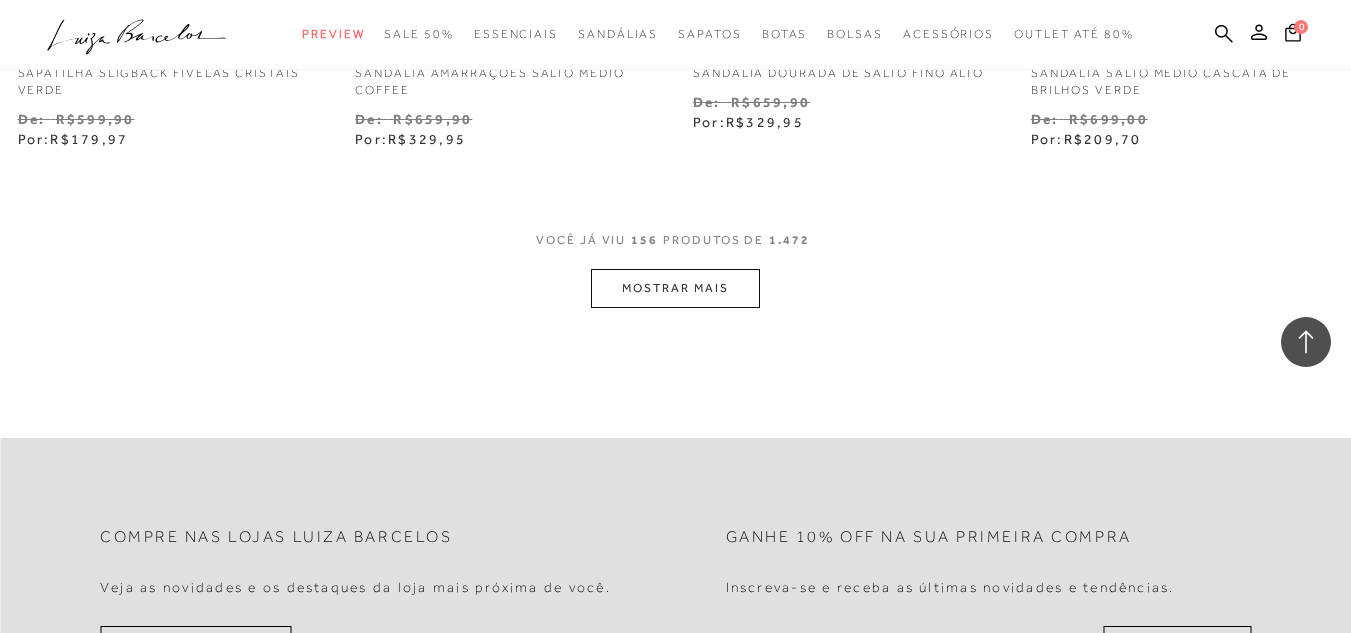 click on "MOSTRAR MAIS" at bounding box center [675, 288] 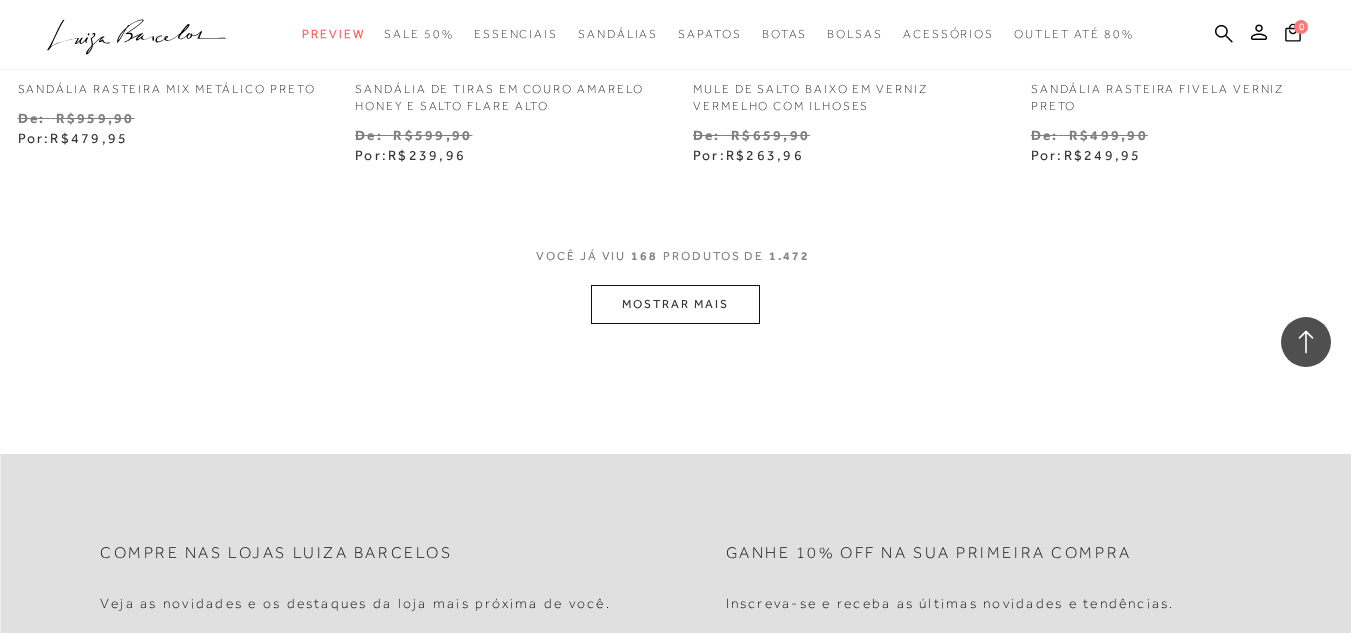 scroll, scrollTop: 27409, scrollLeft: 0, axis: vertical 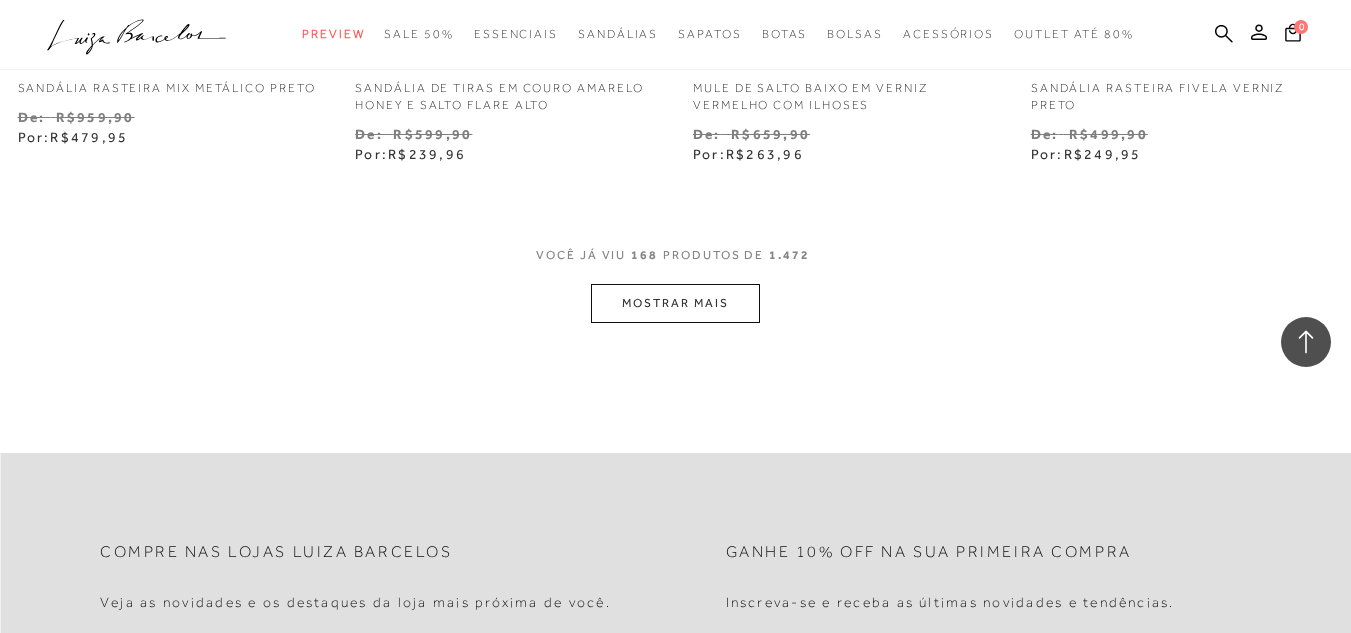 click on "MOSTRAR MAIS" at bounding box center [675, 303] 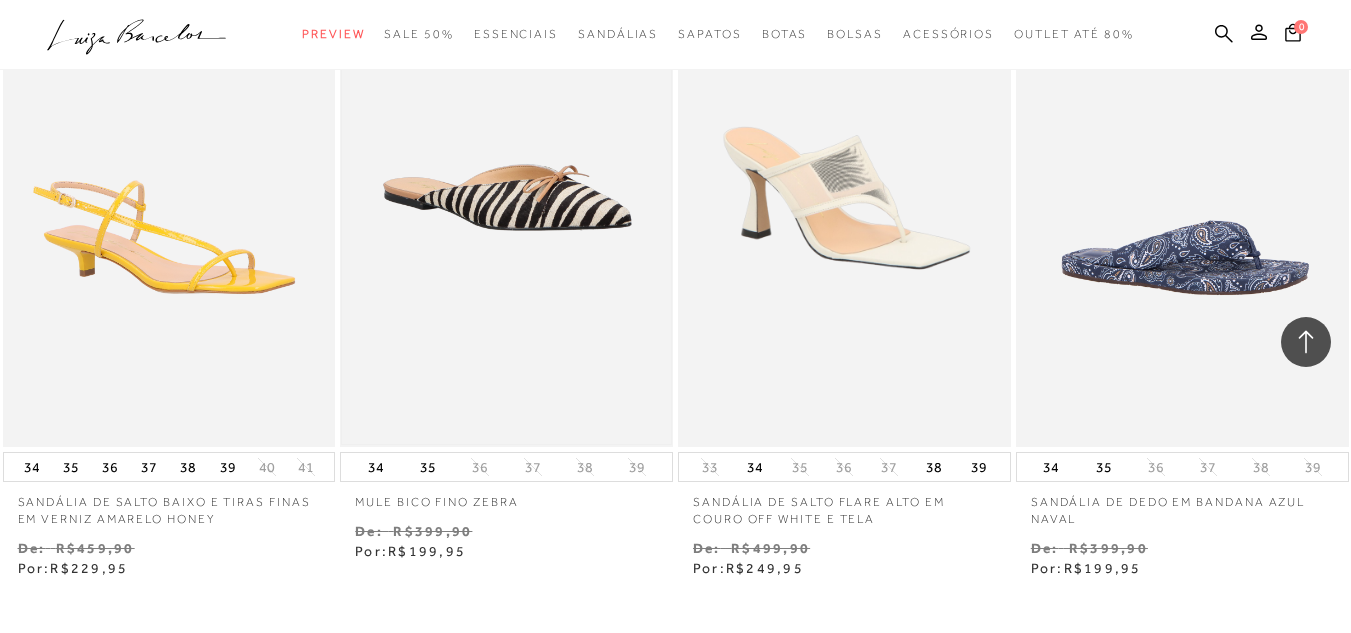 scroll, scrollTop: 29292, scrollLeft: 0, axis: vertical 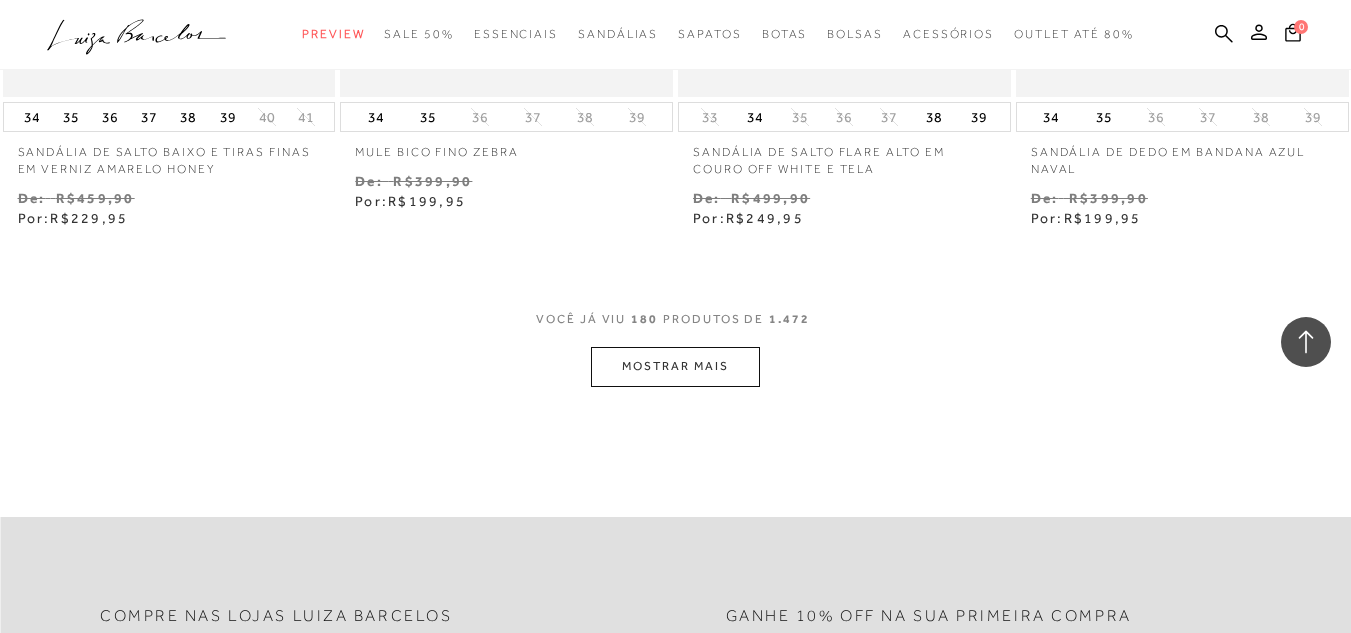 click on "MOSTRAR MAIS" at bounding box center (675, 366) 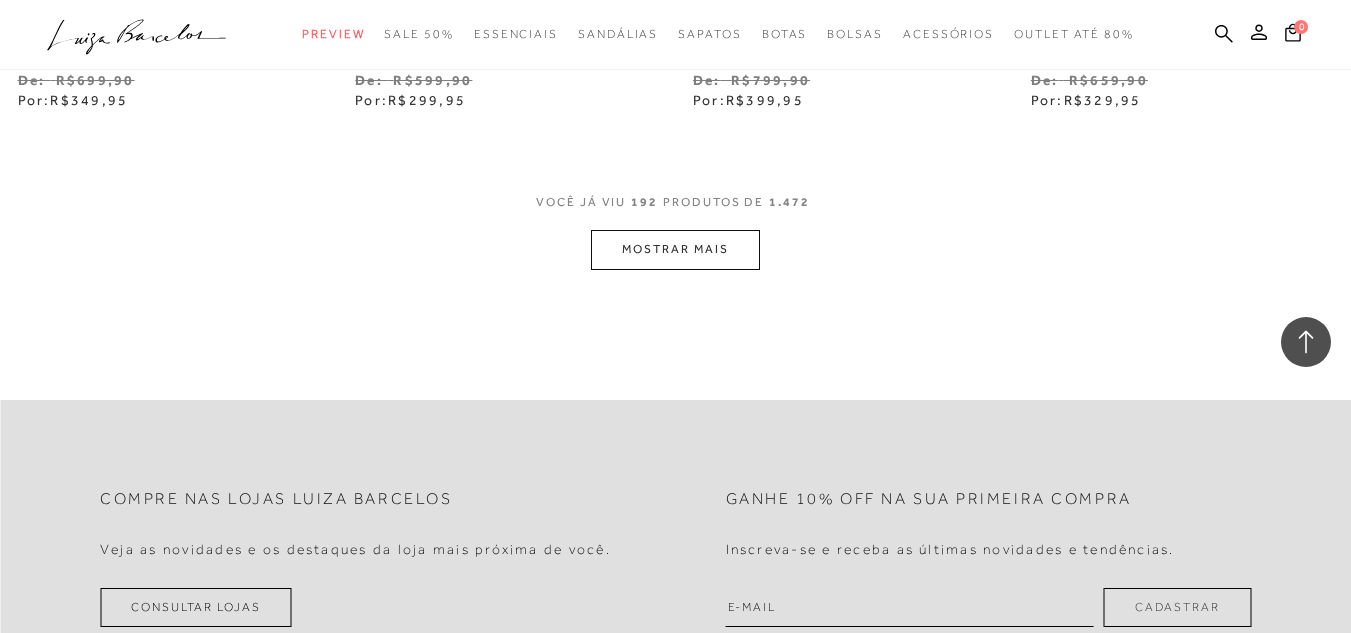 scroll, scrollTop: 31426, scrollLeft: 0, axis: vertical 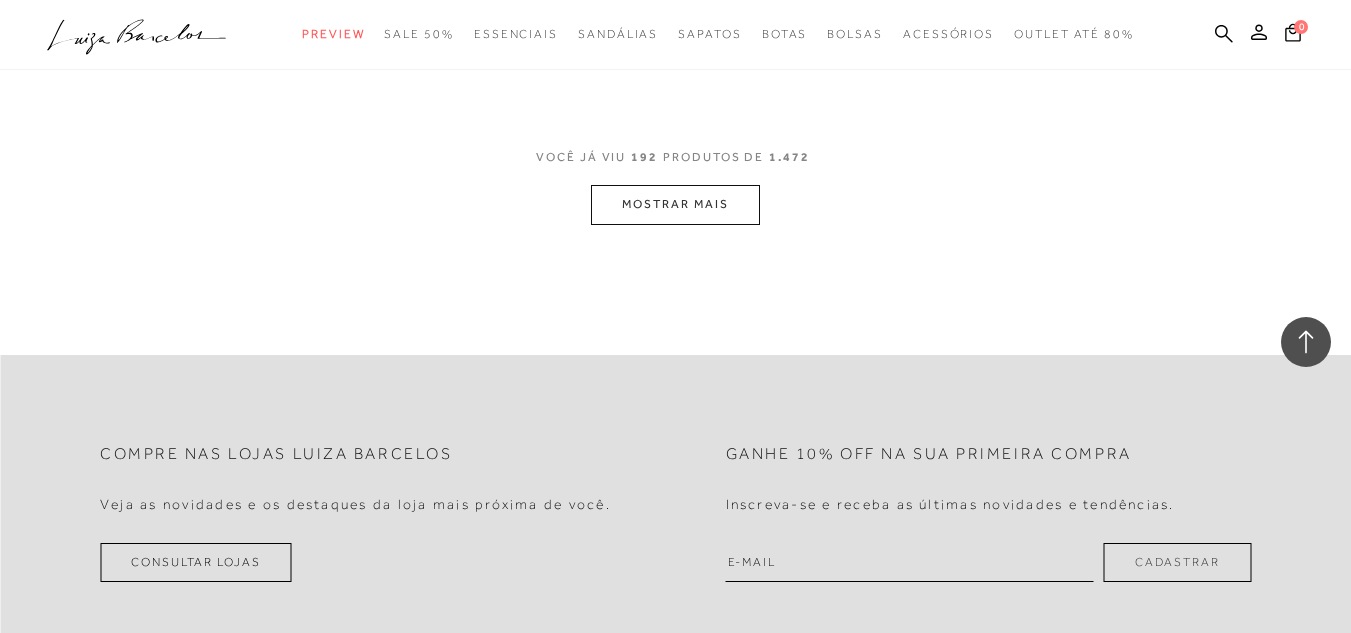 click on "MOSTRAR MAIS" at bounding box center [675, 204] 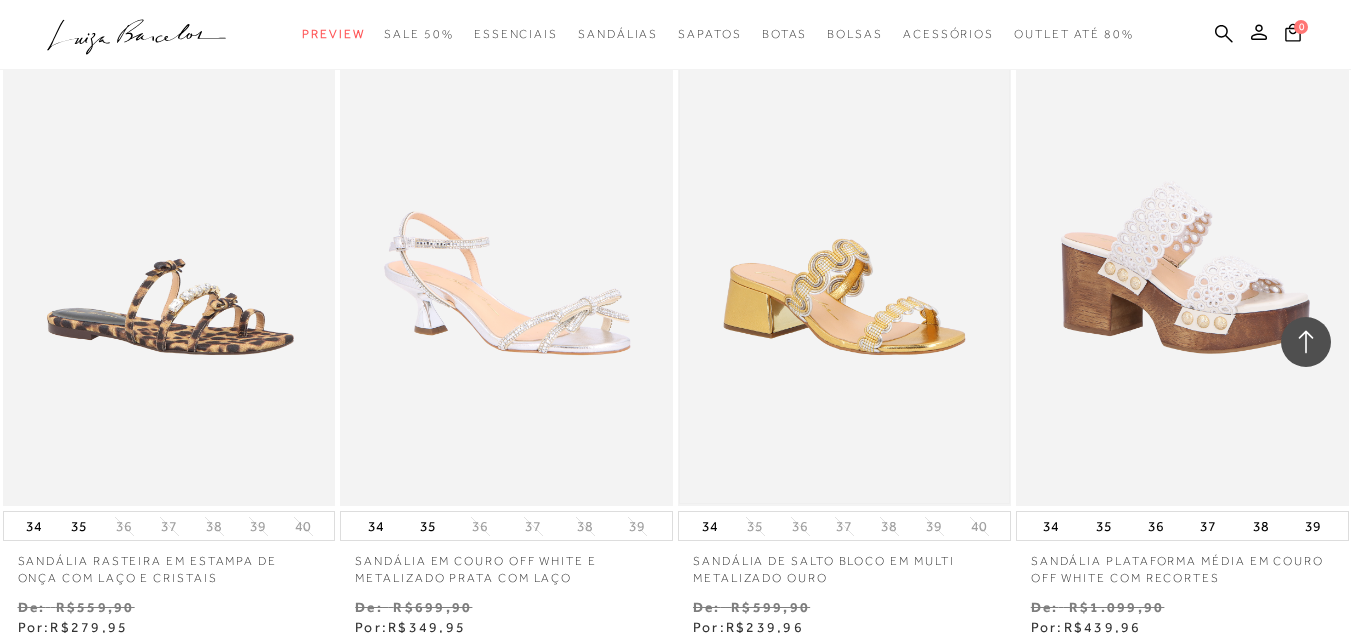 scroll, scrollTop: 31508, scrollLeft: 0, axis: vertical 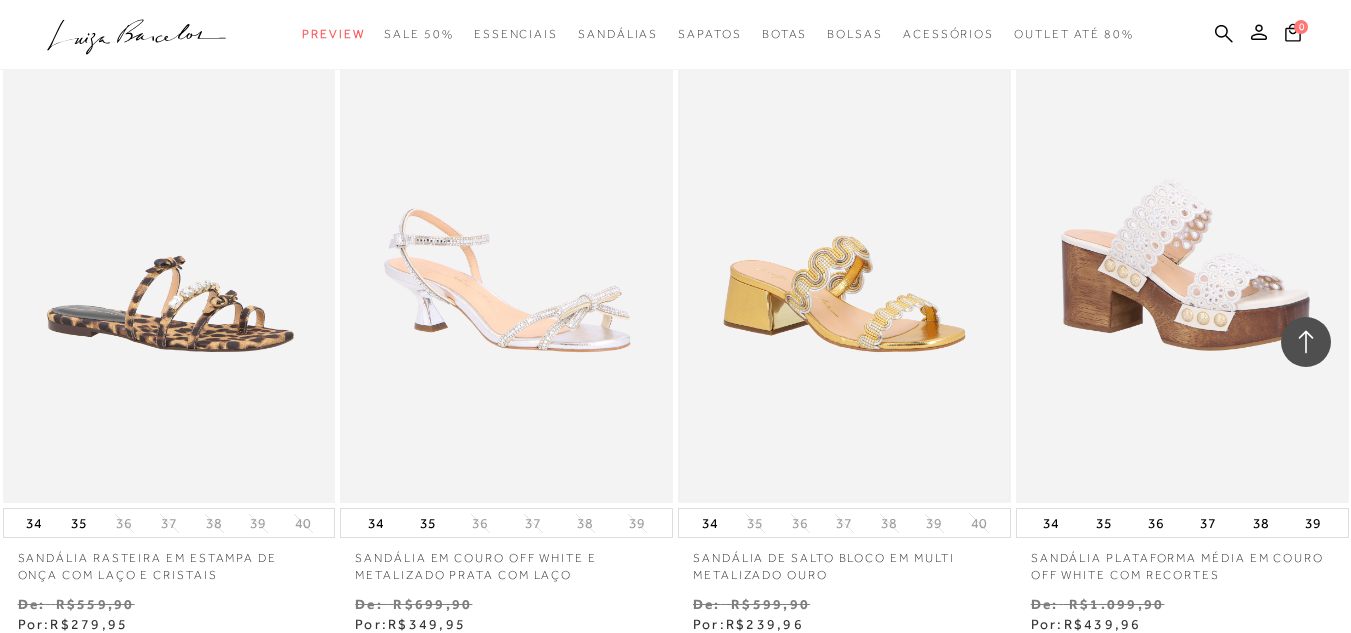 click at bounding box center (844, 253) 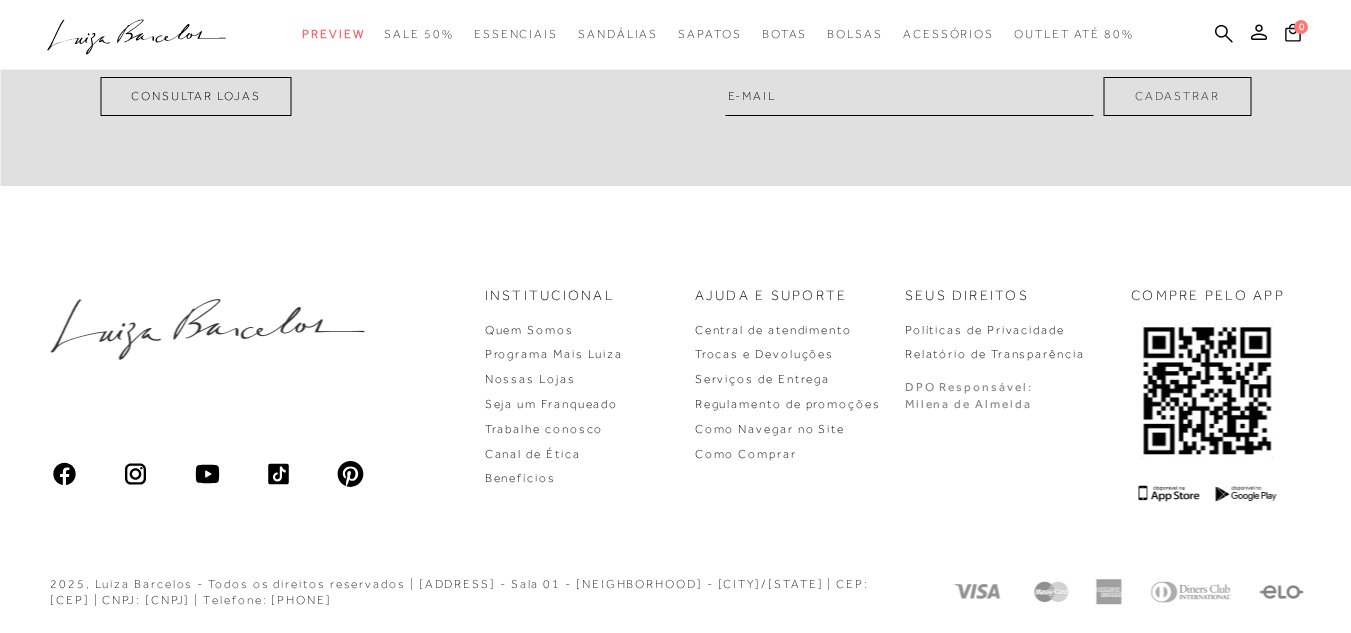 scroll, scrollTop: 1174, scrollLeft: 0, axis: vertical 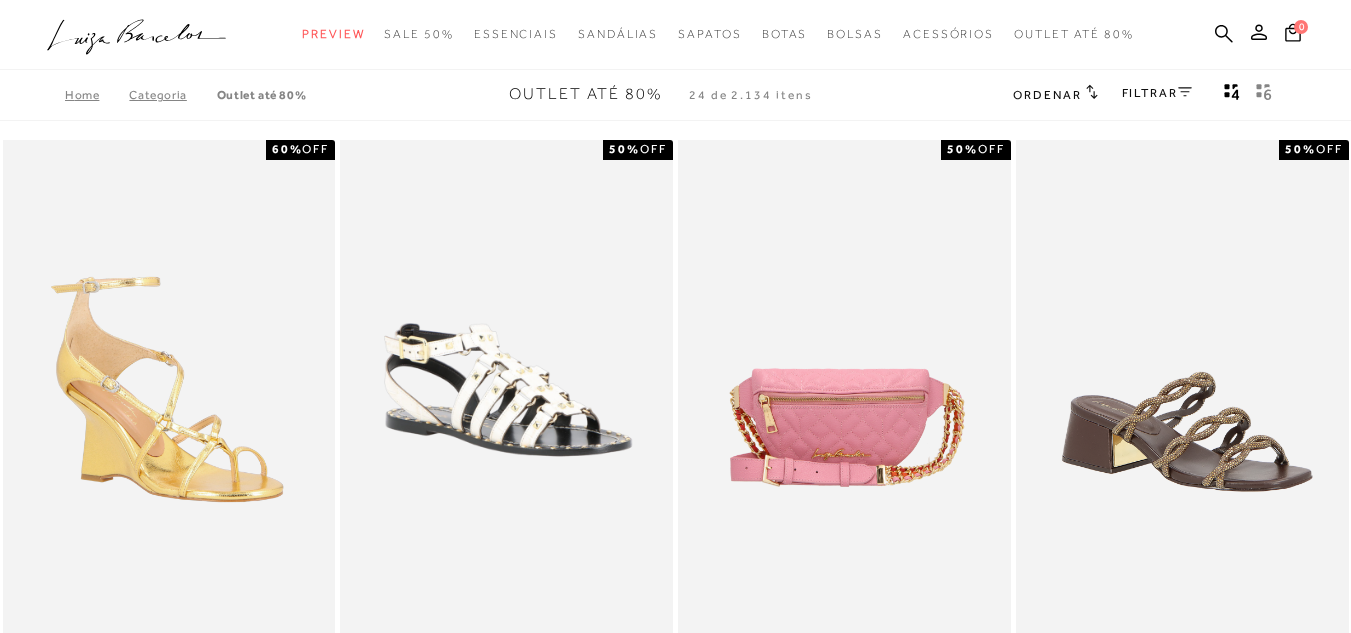 click on "24 de 2.134 itens" at bounding box center (751, 95) 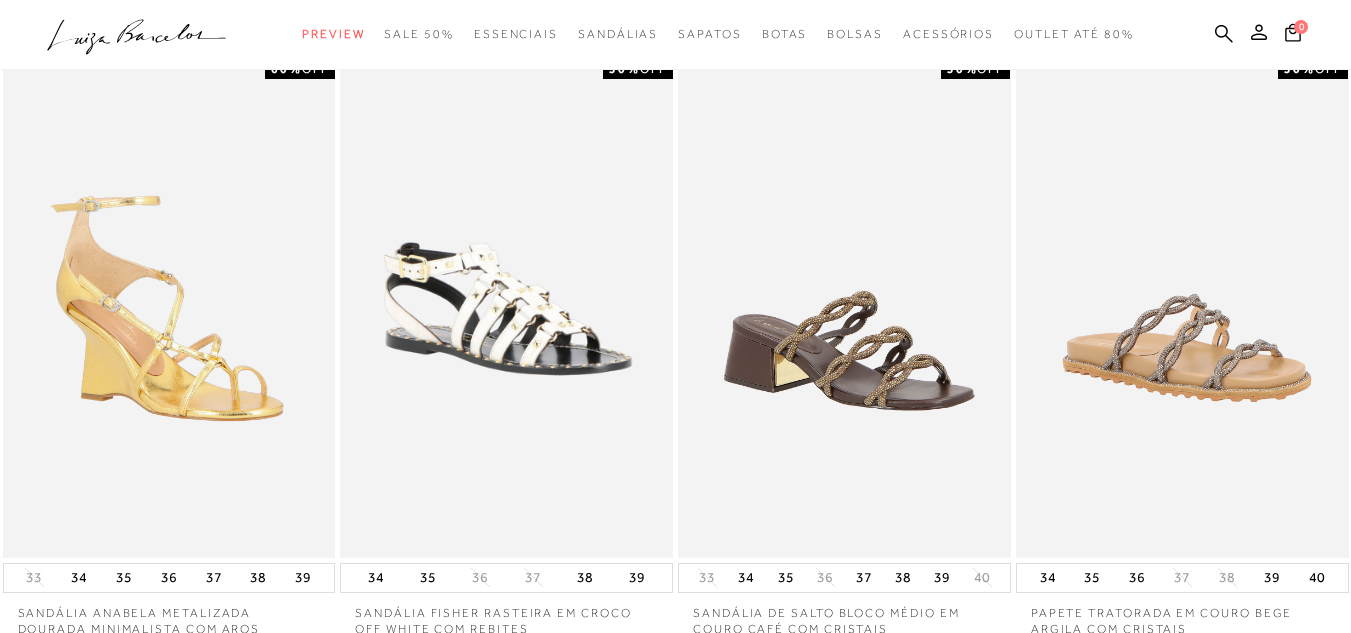 scroll, scrollTop: 0, scrollLeft: 0, axis: both 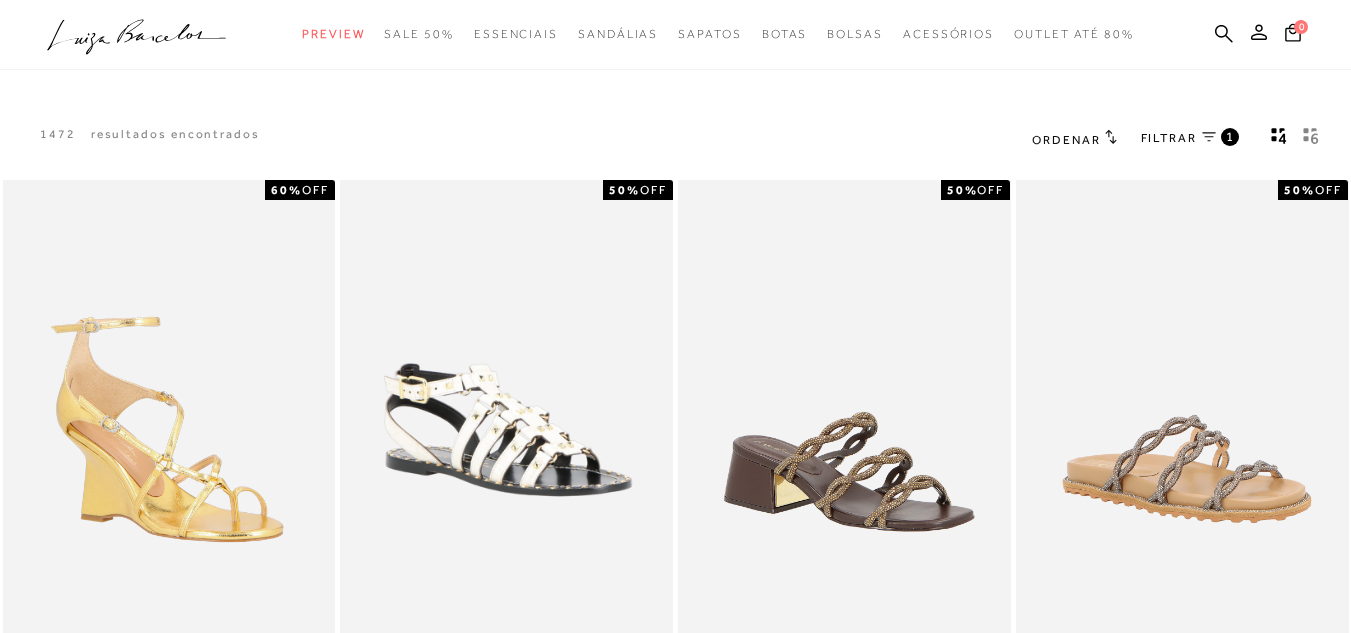 click on "FILTRAR
1" at bounding box center (1190, 139) 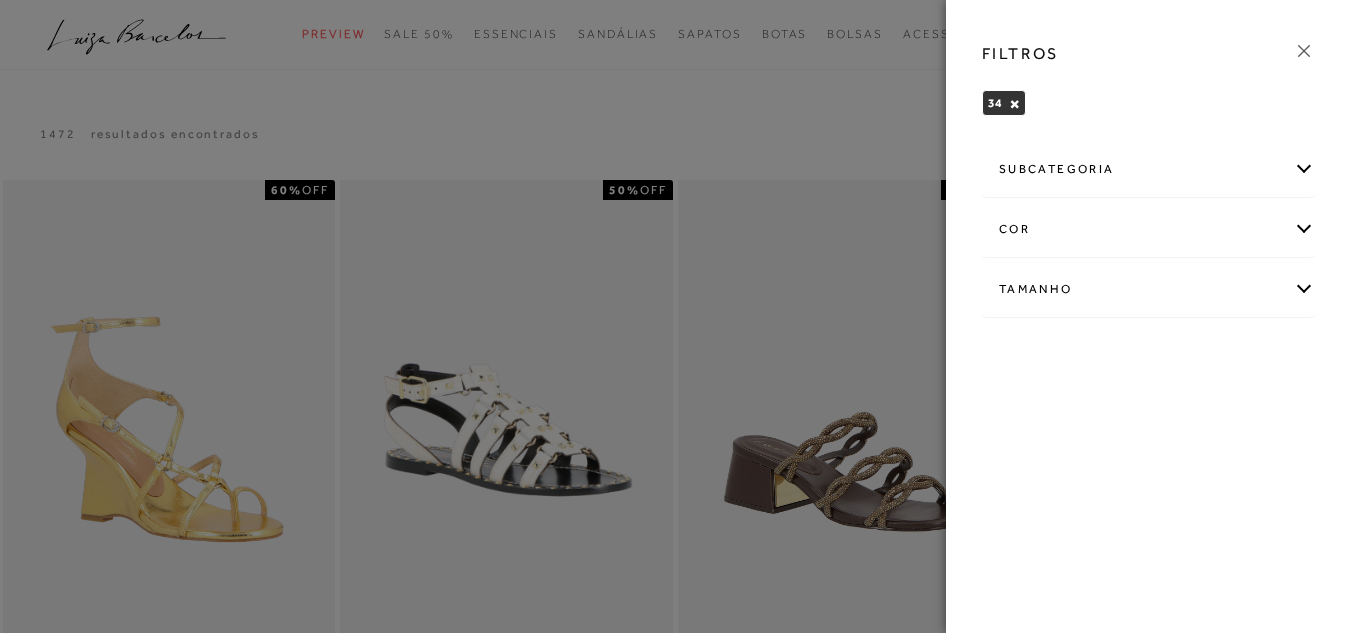 click on "subcategoria" at bounding box center [1148, 169] 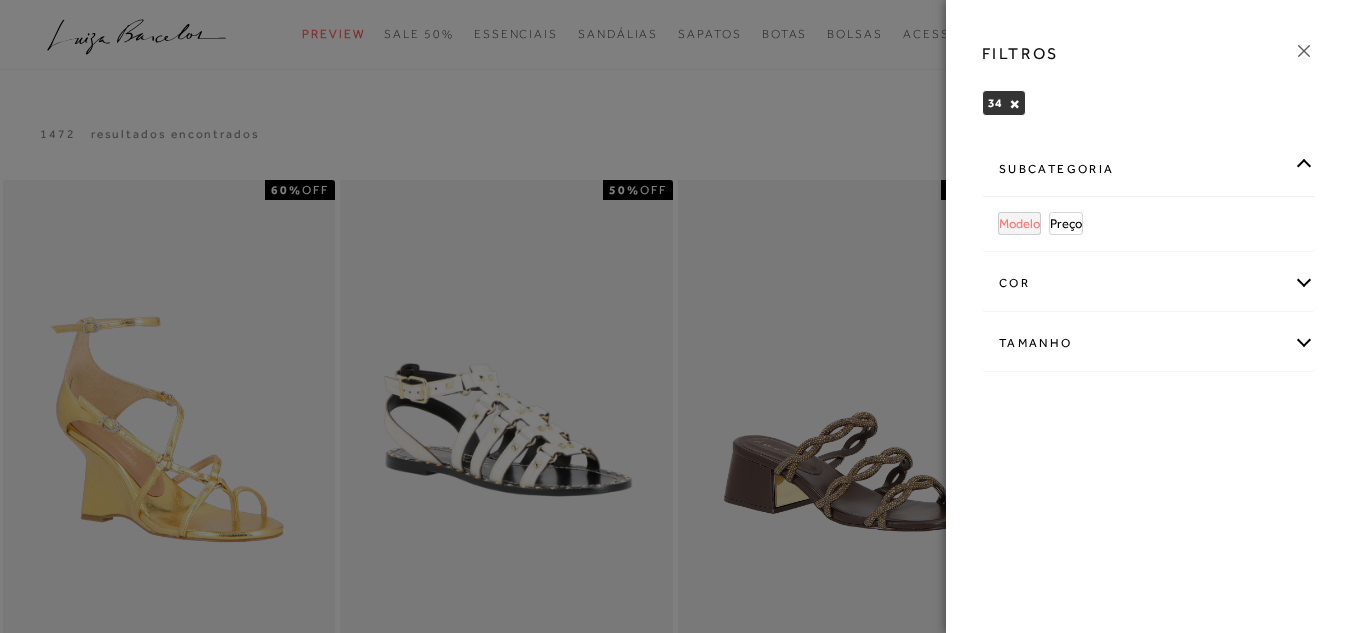click on "Modelo" at bounding box center (1019, 223) 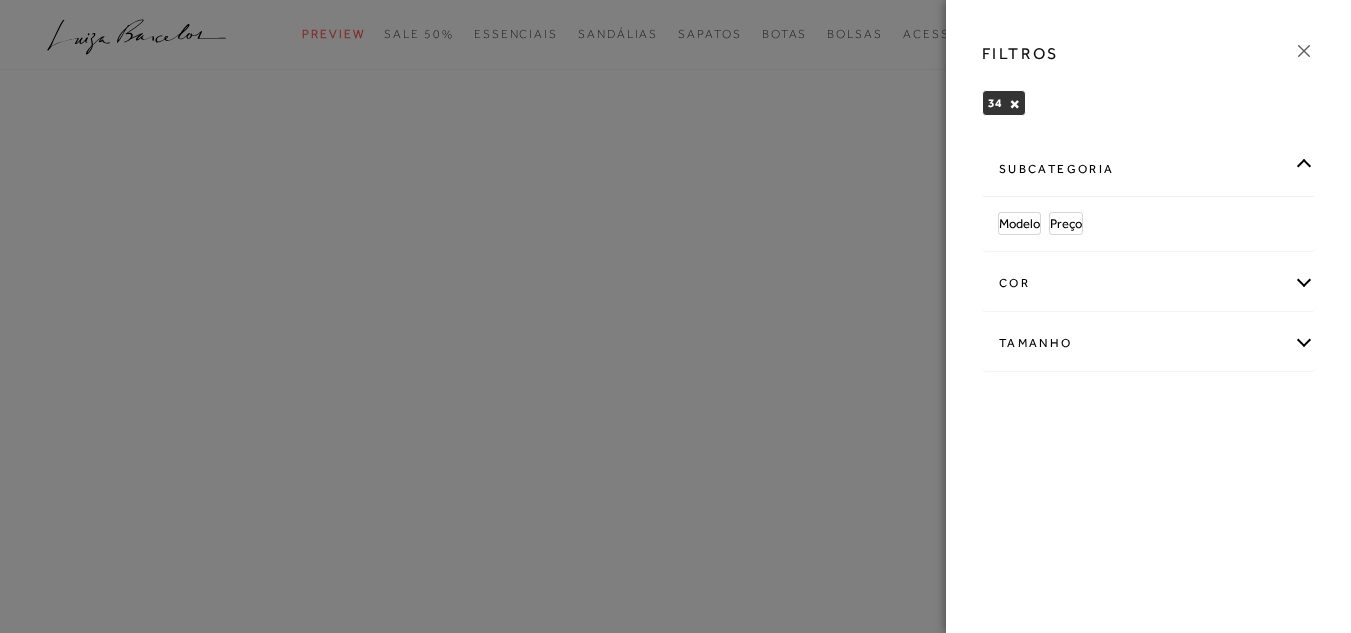 click 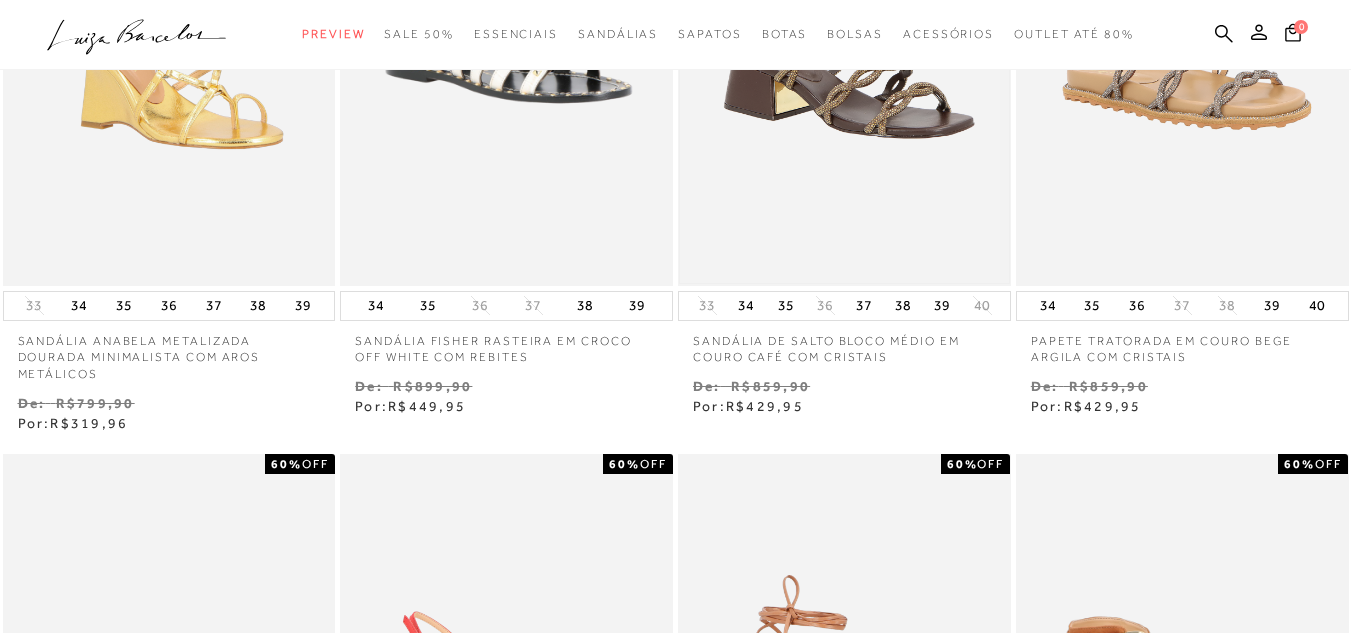 scroll, scrollTop: 0, scrollLeft: 0, axis: both 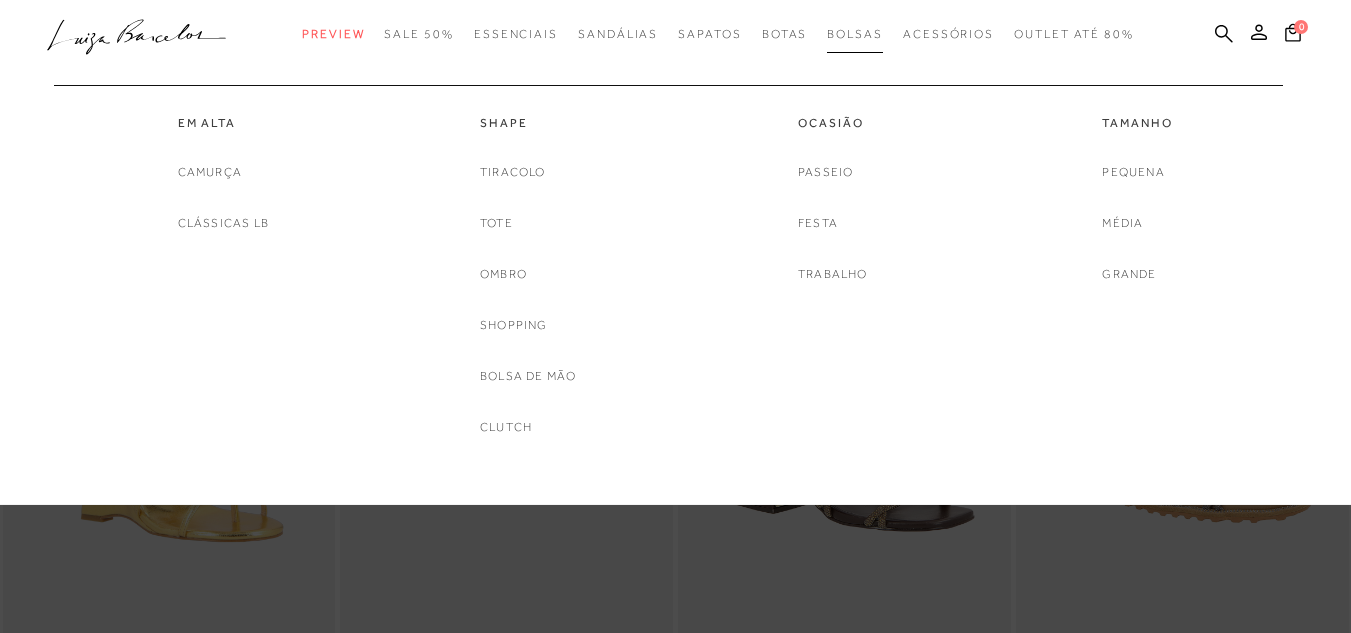 click on "Bolsas" at bounding box center [855, 34] 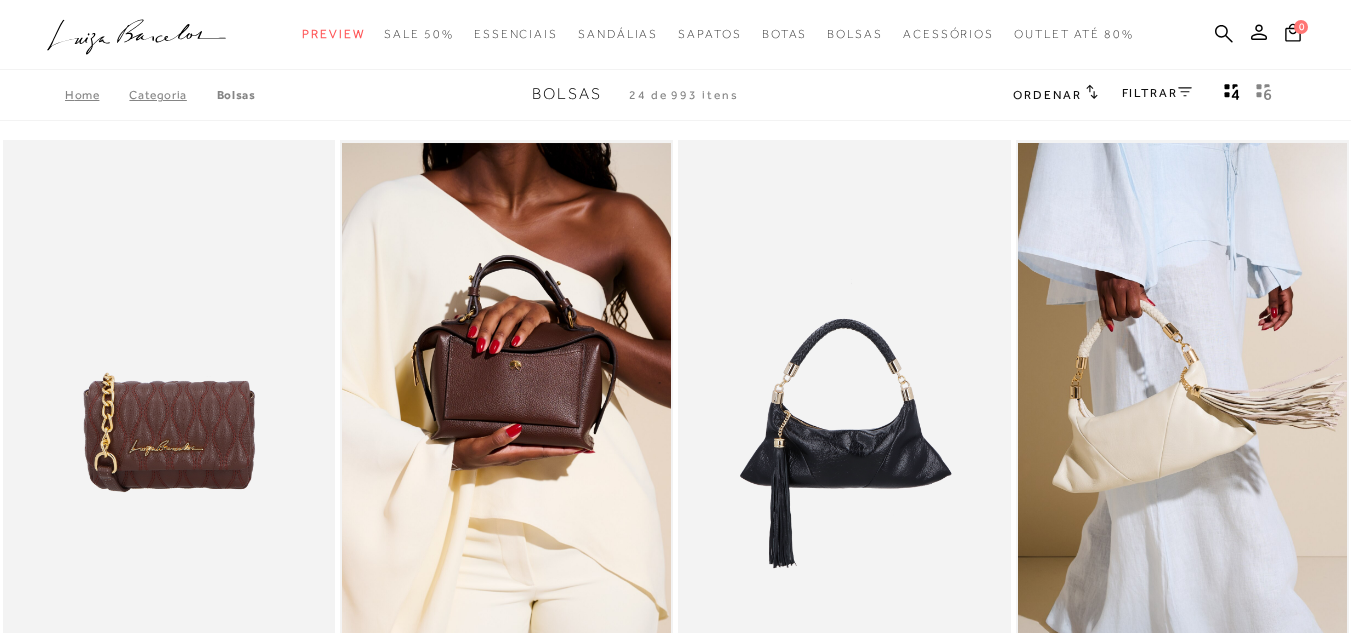 scroll, scrollTop: 0, scrollLeft: 0, axis: both 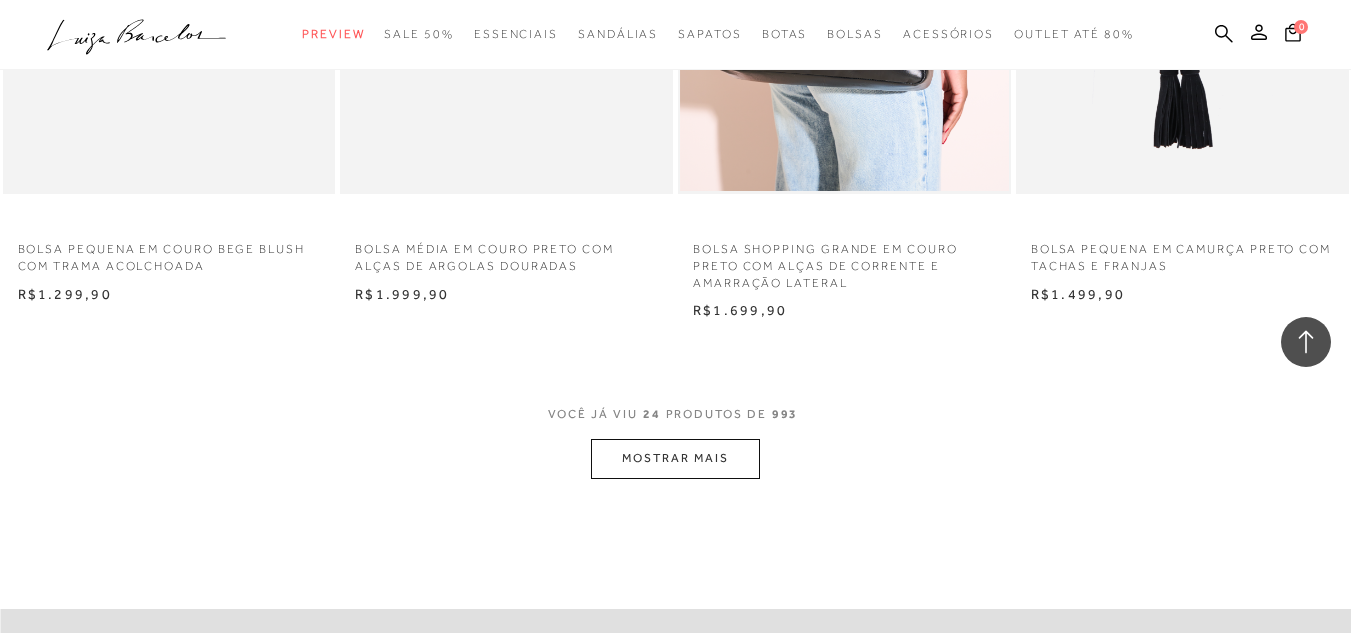click on "MOSTRAR MAIS" at bounding box center [675, 458] 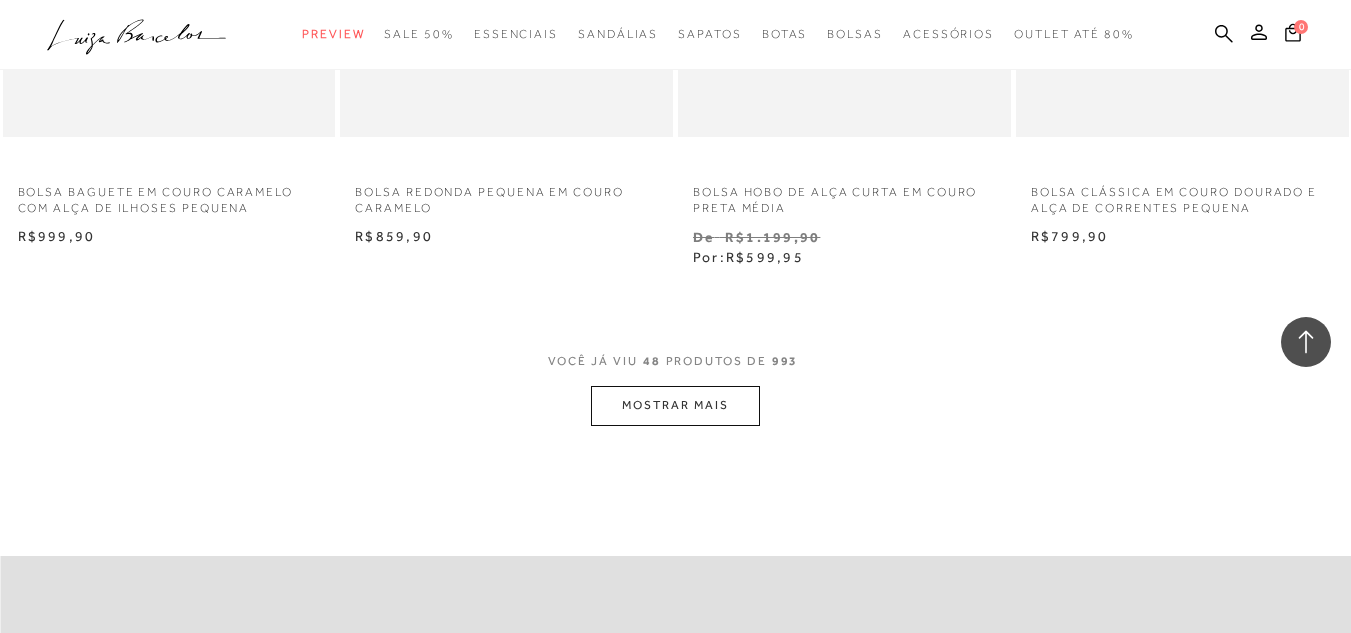 scroll, scrollTop: 7485, scrollLeft: 0, axis: vertical 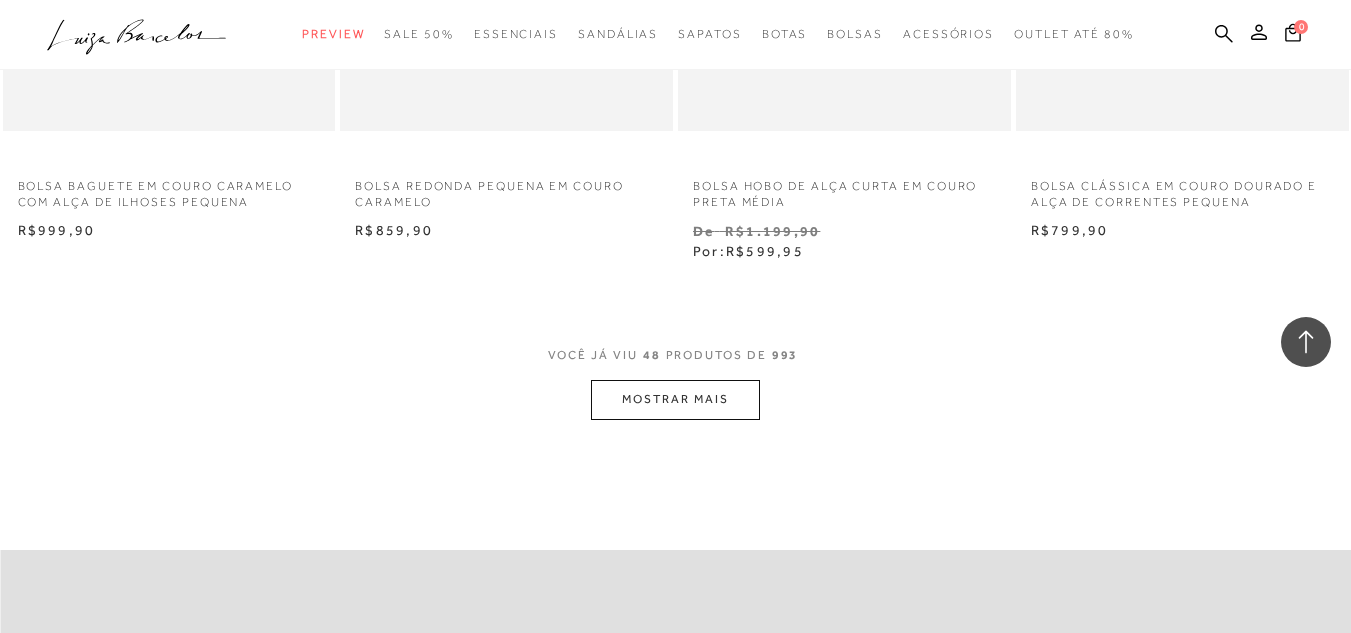 click on "MOSTRAR MAIS" at bounding box center [675, 399] 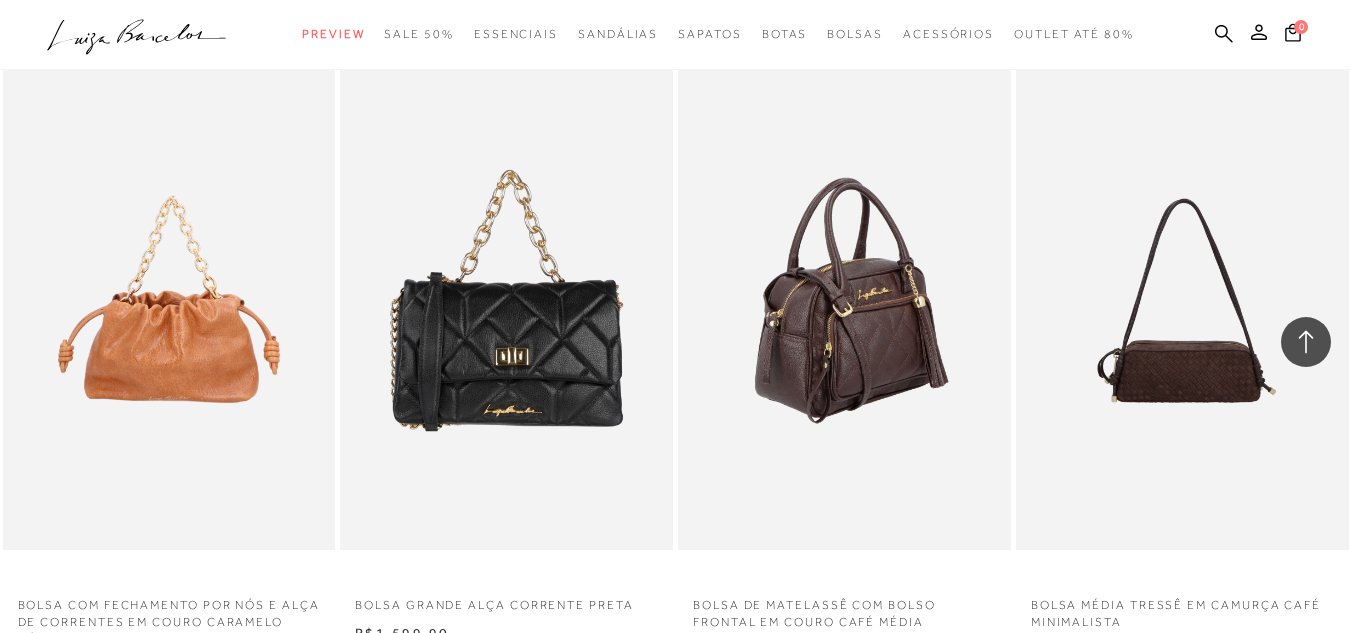 scroll, scrollTop: 8309, scrollLeft: 0, axis: vertical 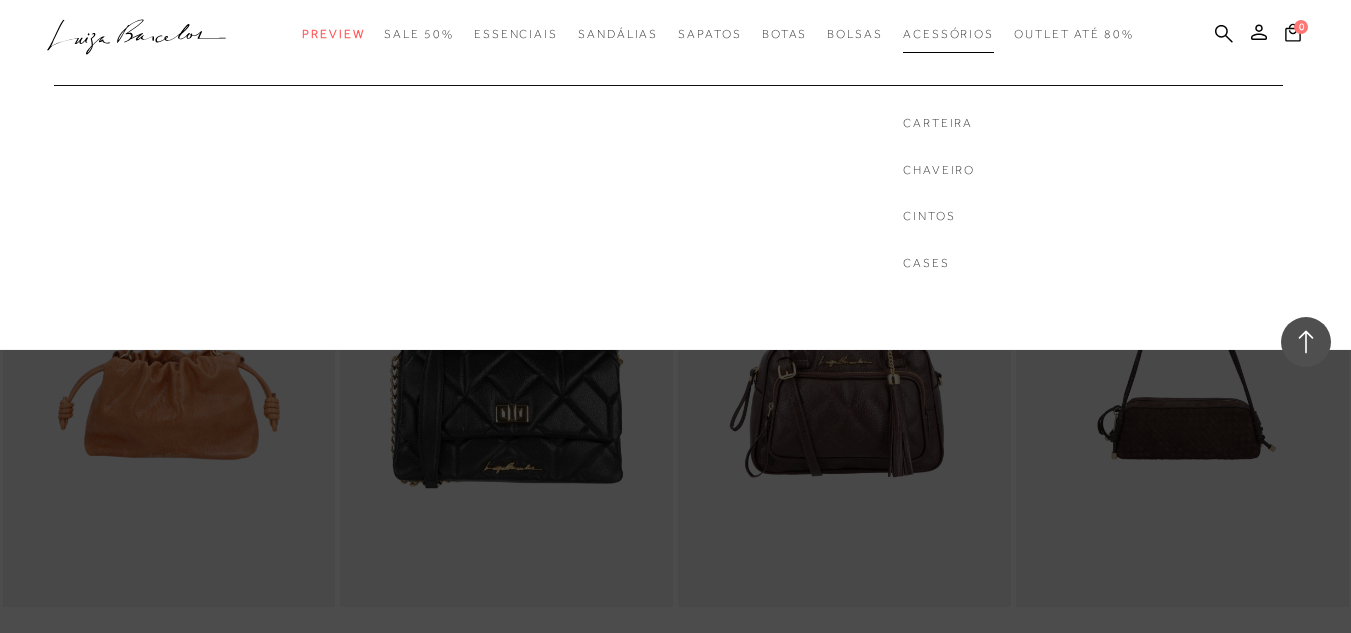 click on "Acessórios" at bounding box center [948, 34] 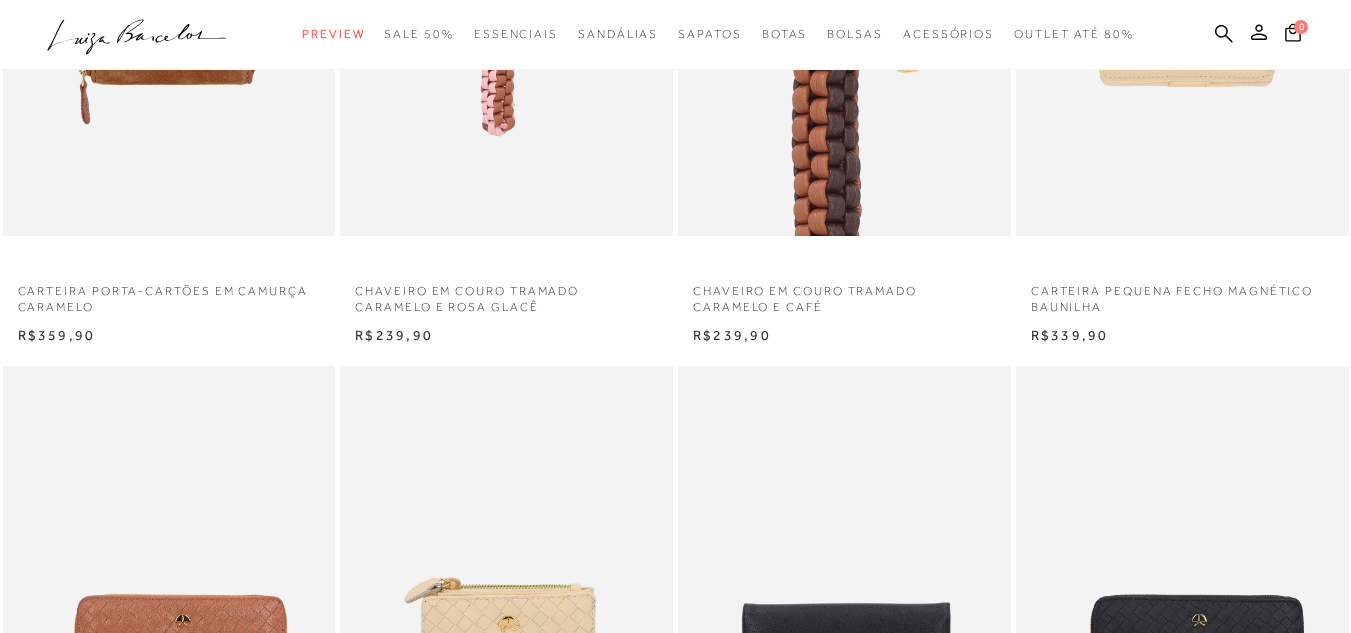 scroll, scrollTop: 404, scrollLeft: 0, axis: vertical 